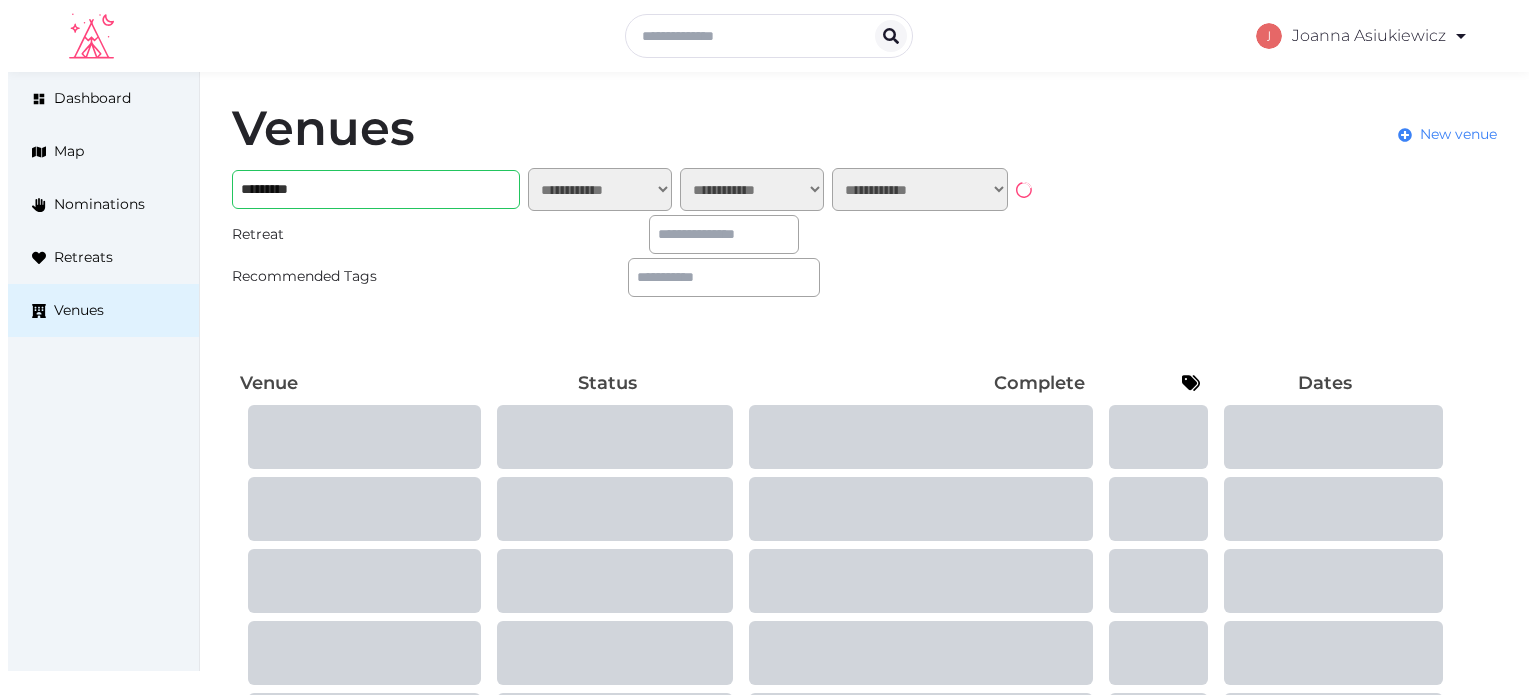 scroll, scrollTop: 0, scrollLeft: 0, axis: both 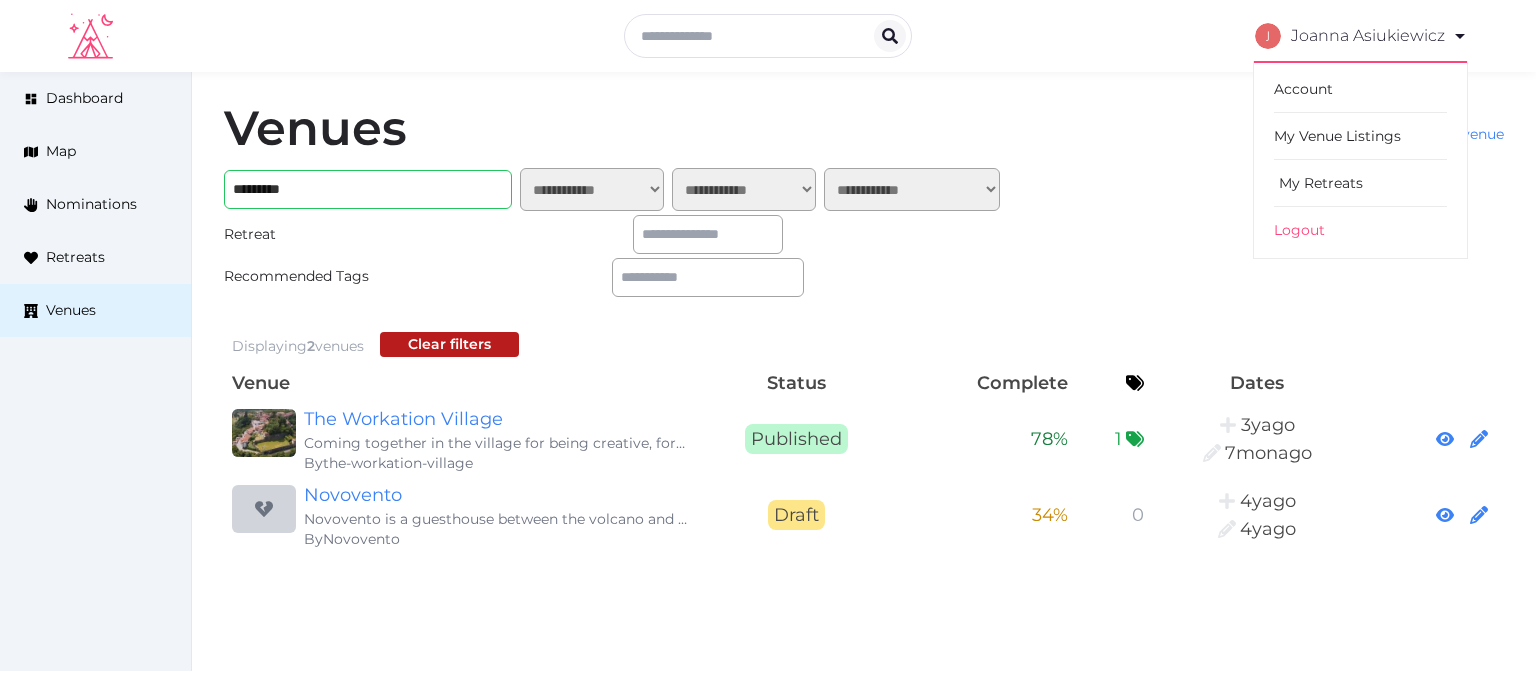 click on "My Retreats" at bounding box center (1360, 183) 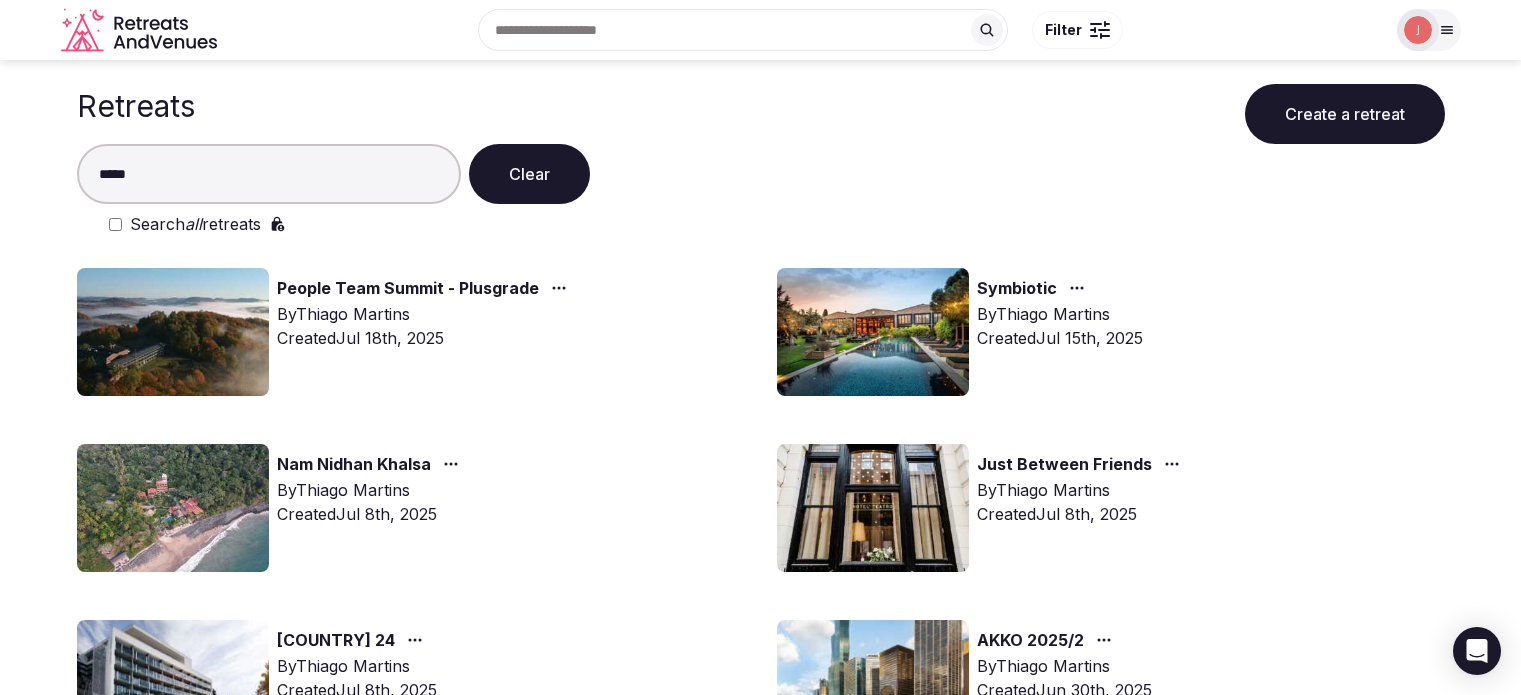 scroll, scrollTop: 0, scrollLeft: 0, axis: both 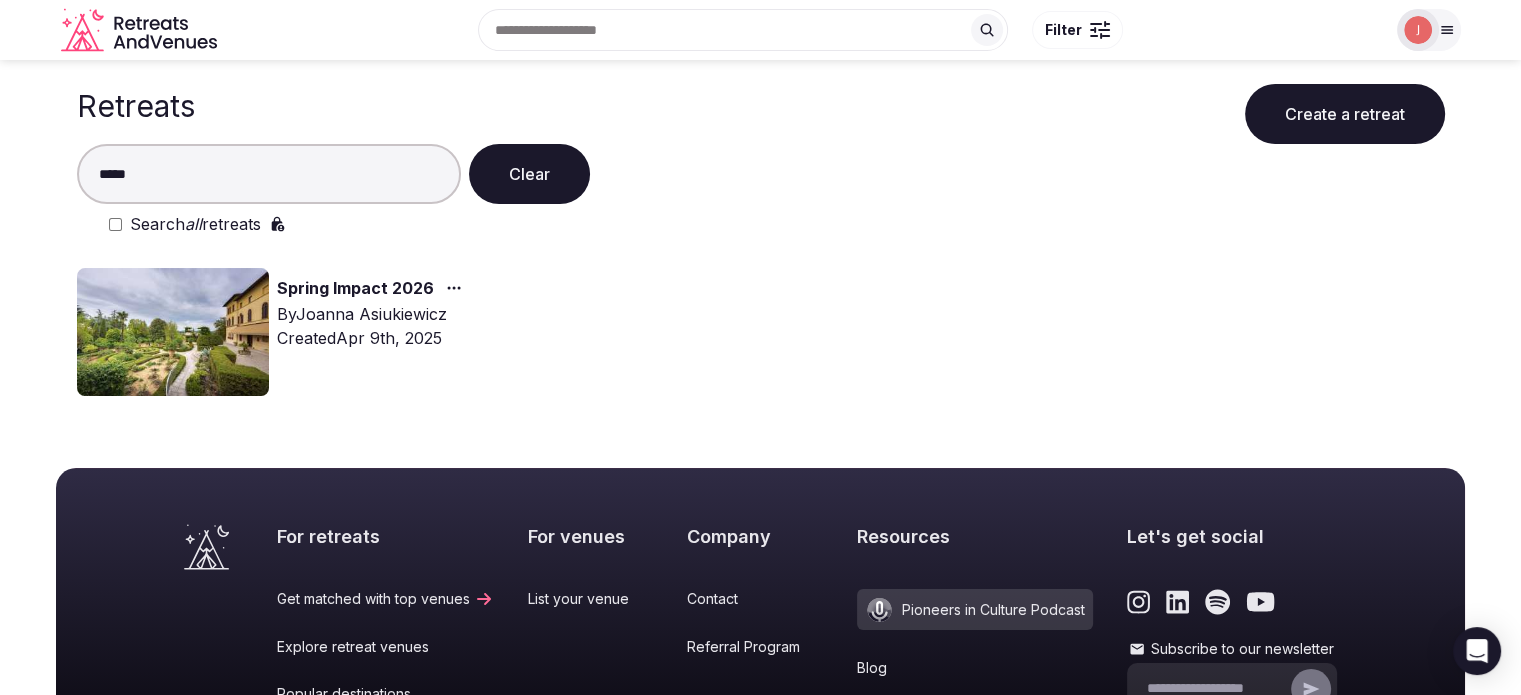 type on "*****" 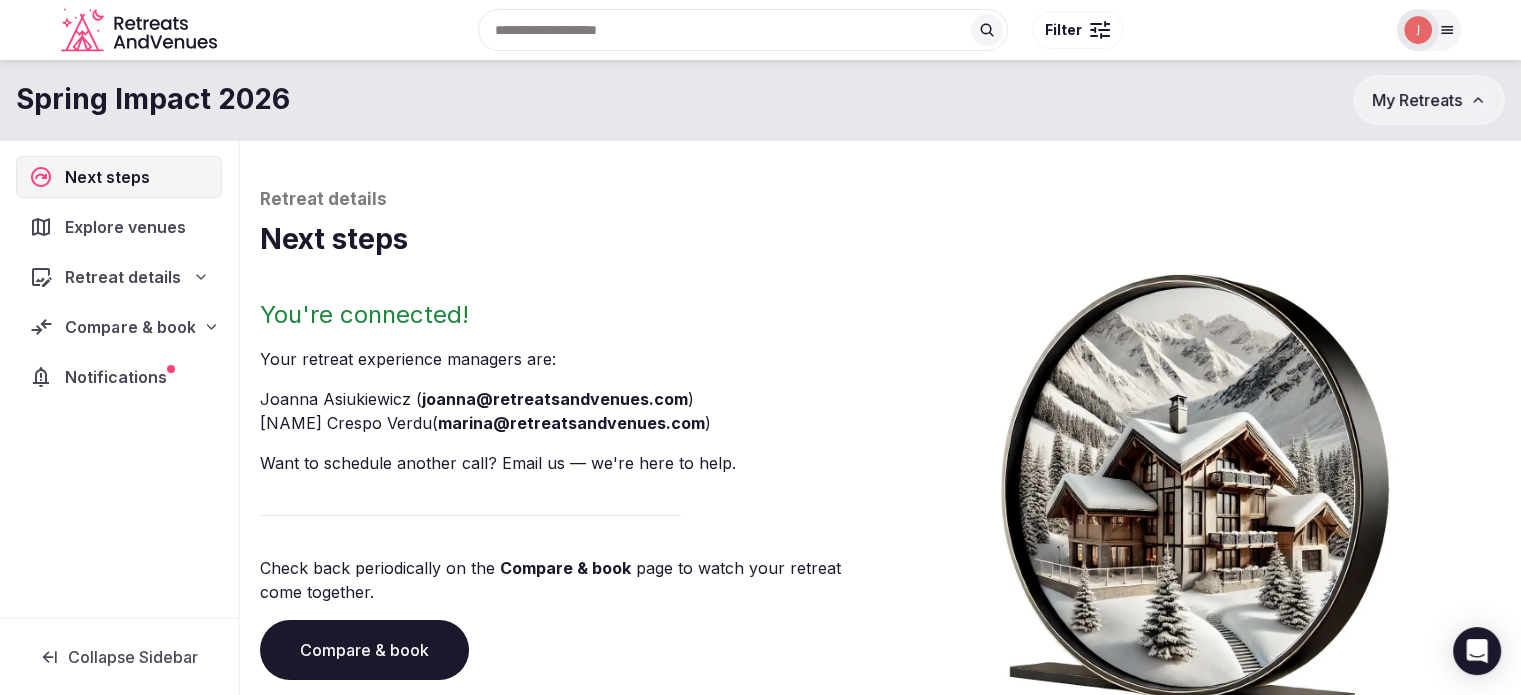 click on "Compare & book" at bounding box center [130, 327] 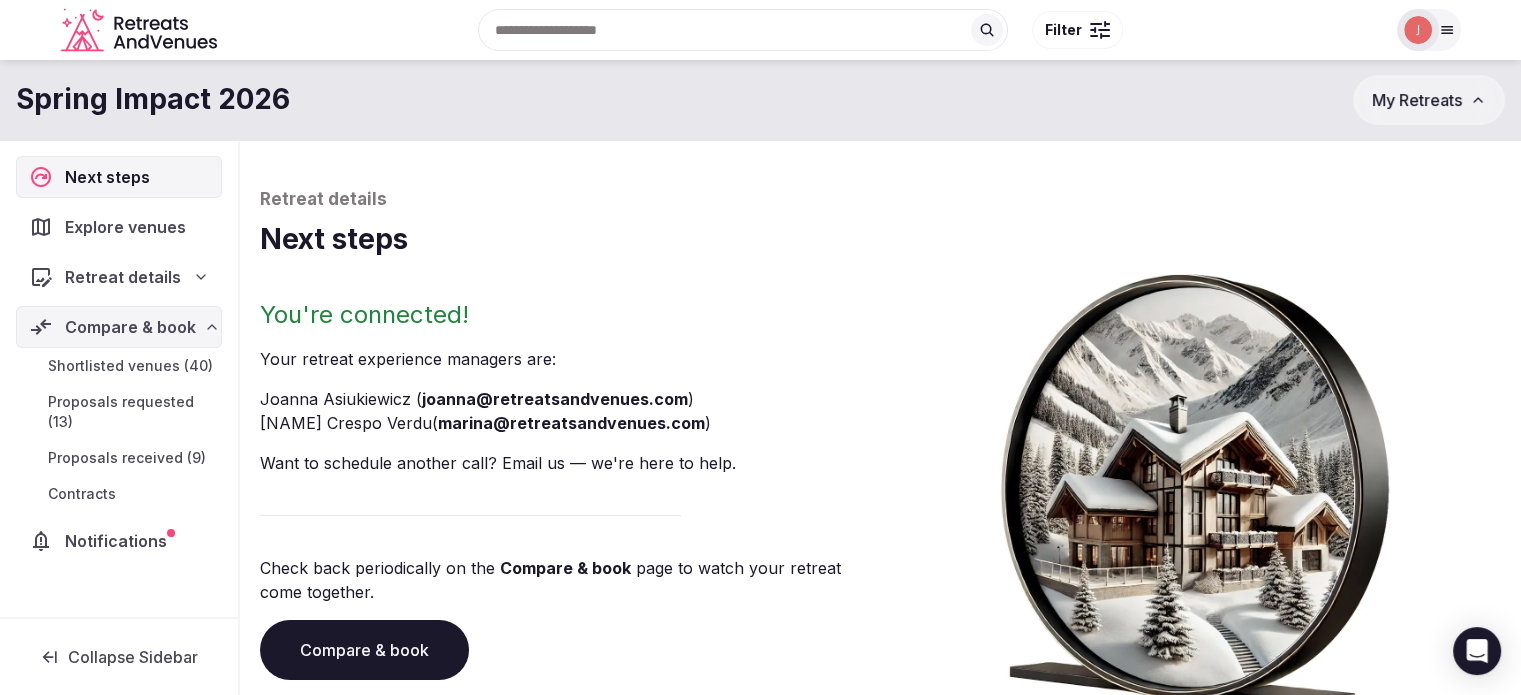 click on "Proposals received (9)" at bounding box center [127, 458] 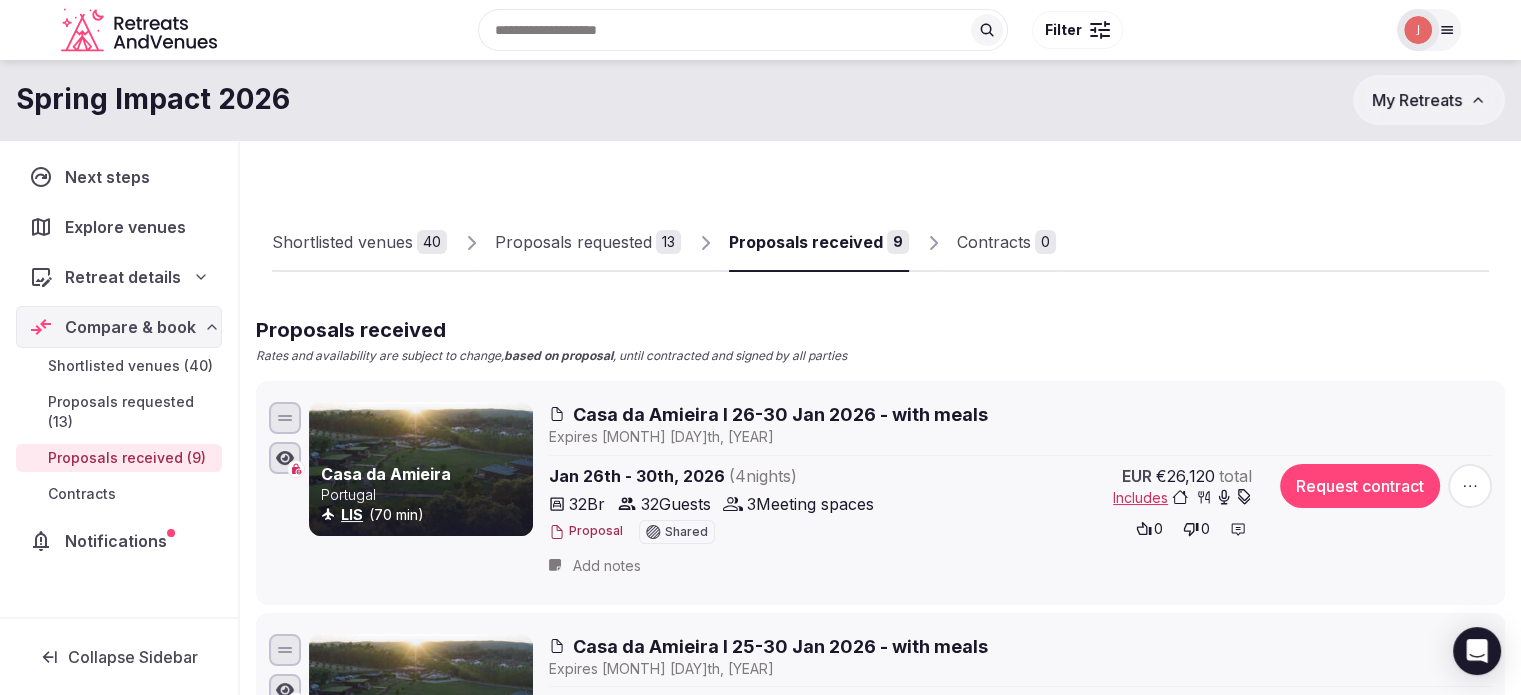 click at bounding box center (1418, 30) 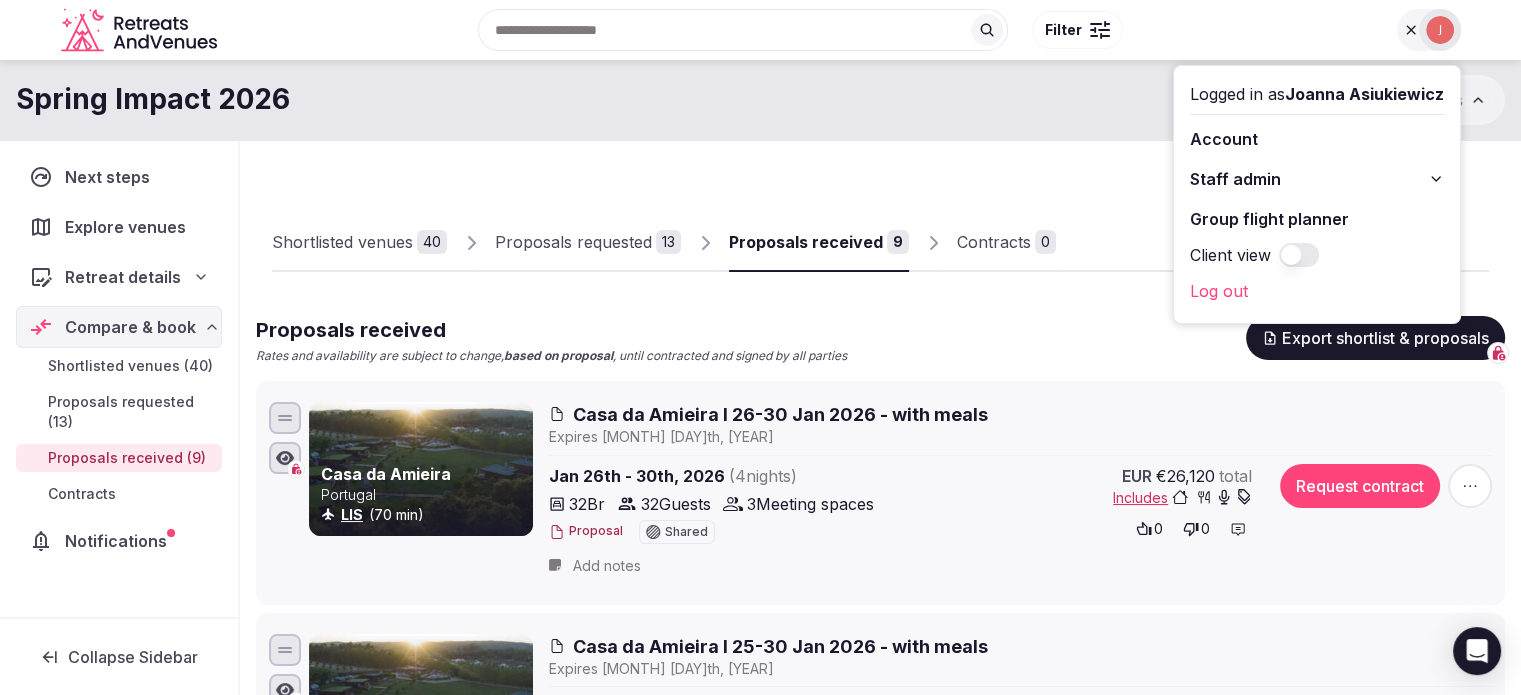 click 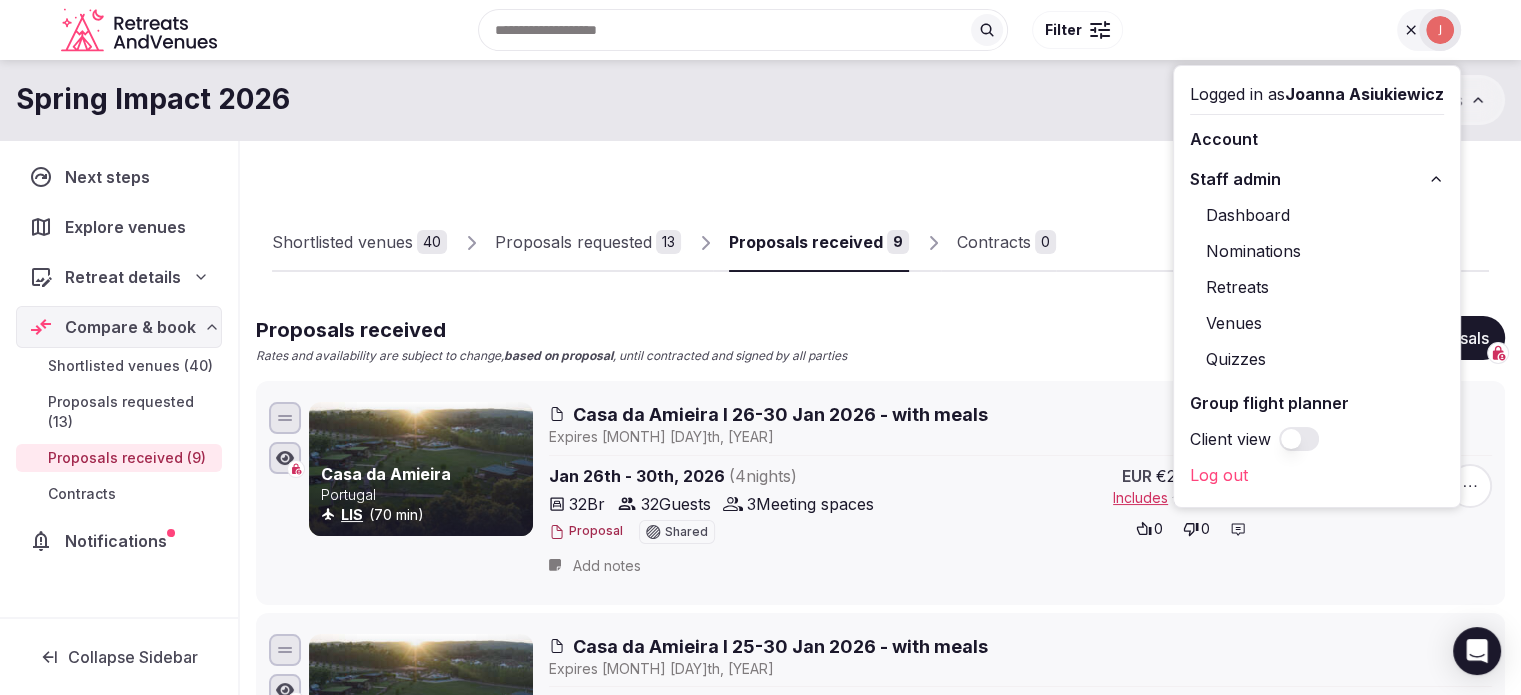click on "Dashboard" at bounding box center [1317, 215] 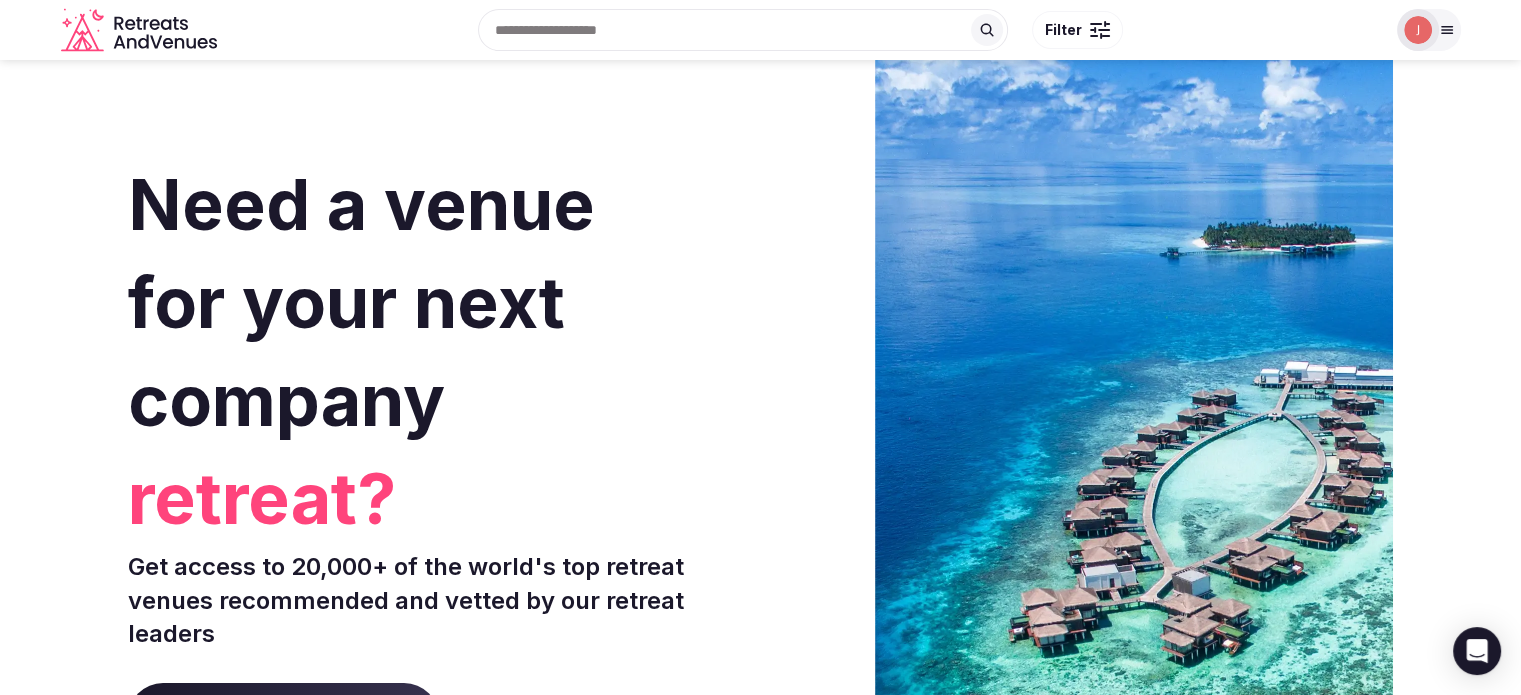 click at bounding box center (1418, 30) 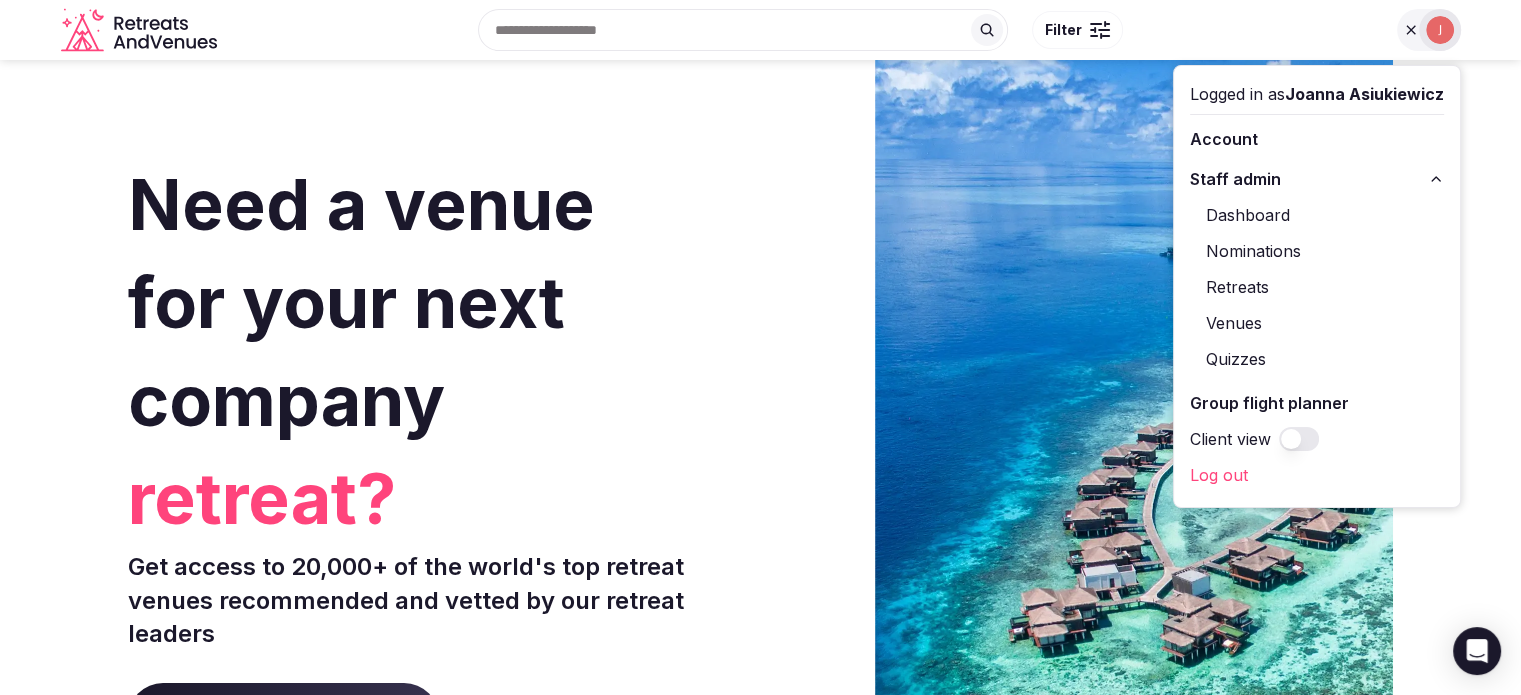 click at bounding box center [1440, 30] 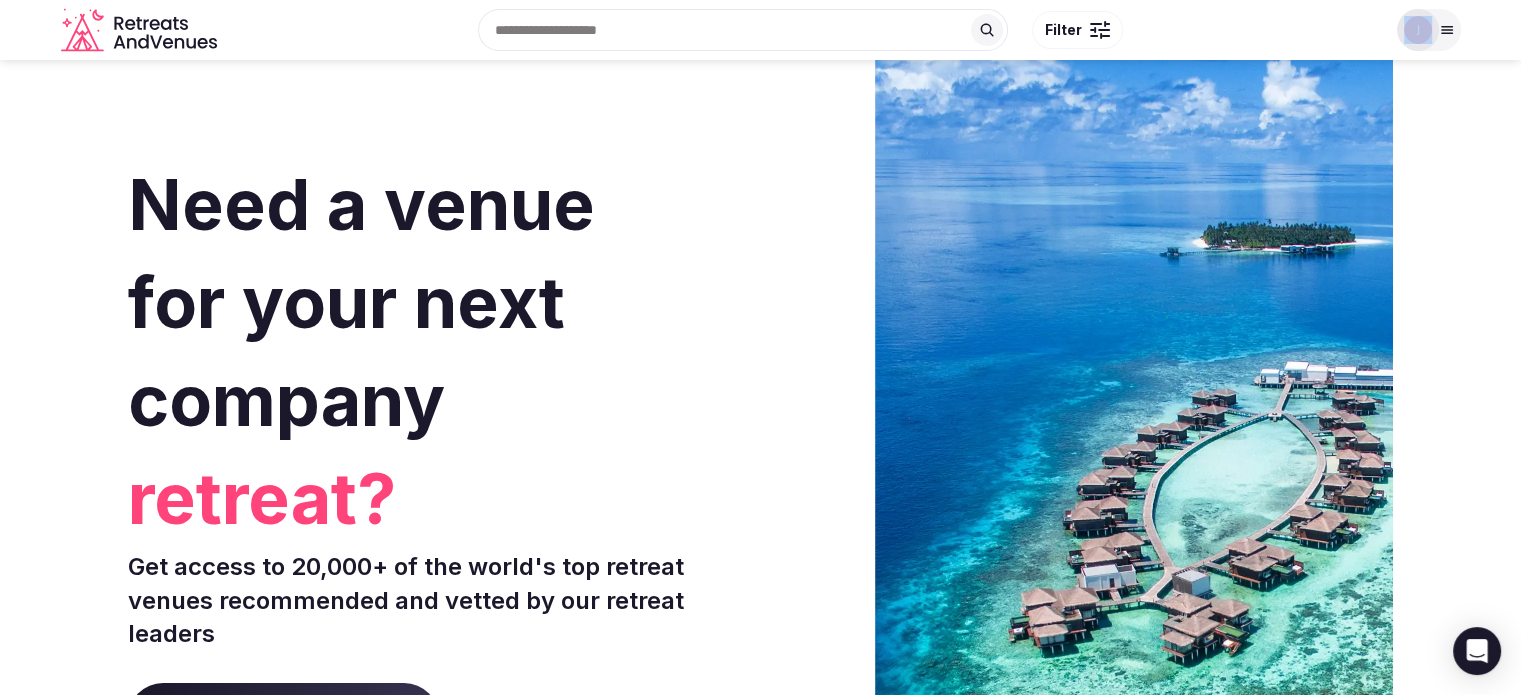 click at bounding box center (1429, 30) 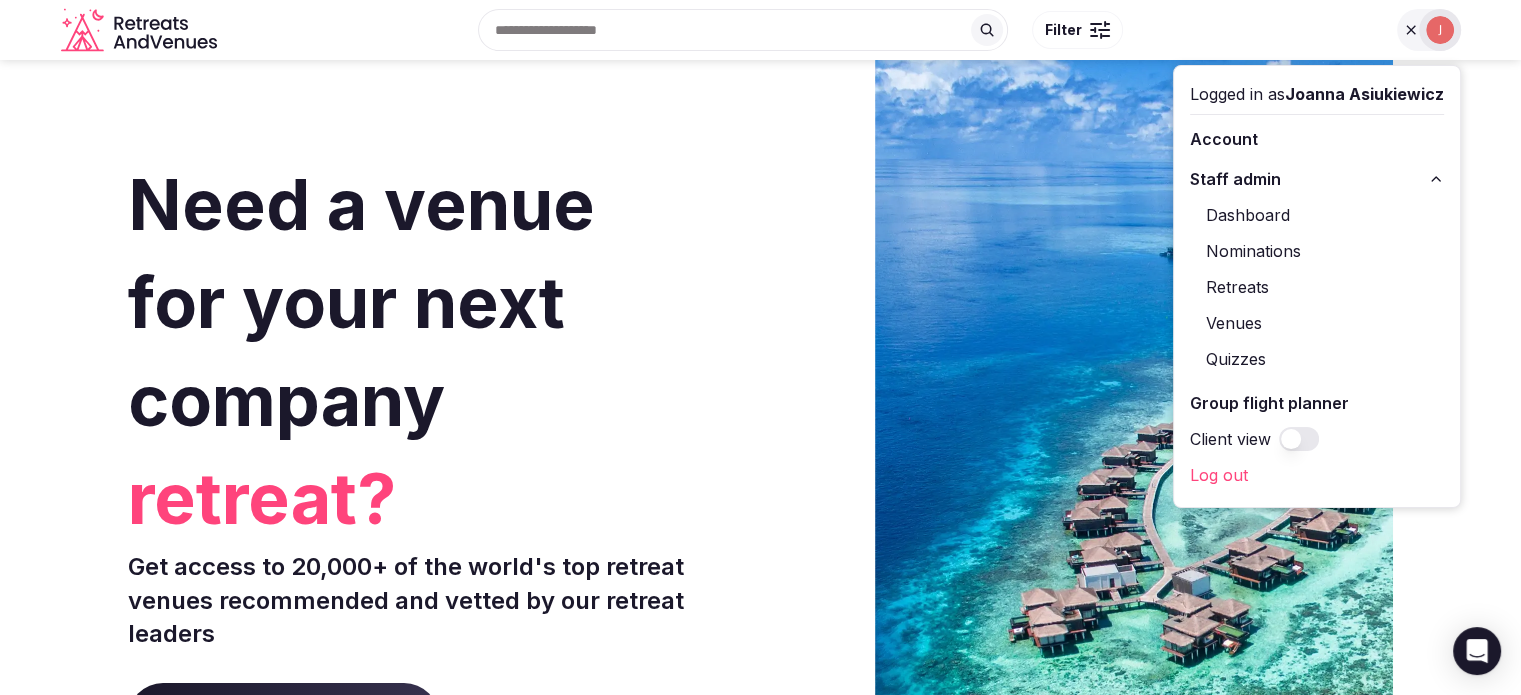 click on "Recent searches Austin, TX Nashville, TN Vietnam Morocco Portugal Search Popular Destinations Toscana, Italy Riviera Maya, Mexico Indonesia, Bali California, USA New York, USA Napa Valley, USA Beja, Portugal Canarias, Spain Filter" at bounding box center (805, 30) 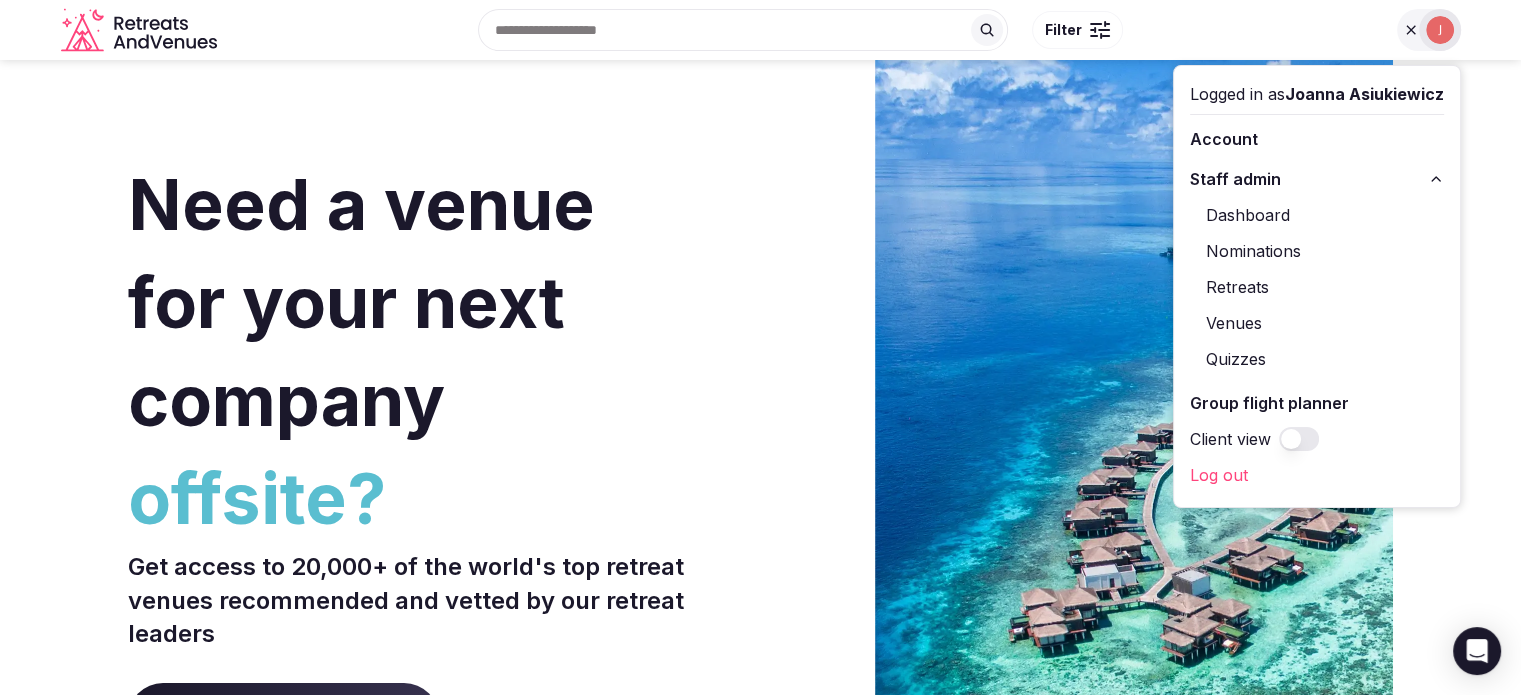click at bounding box center [1440, 30] 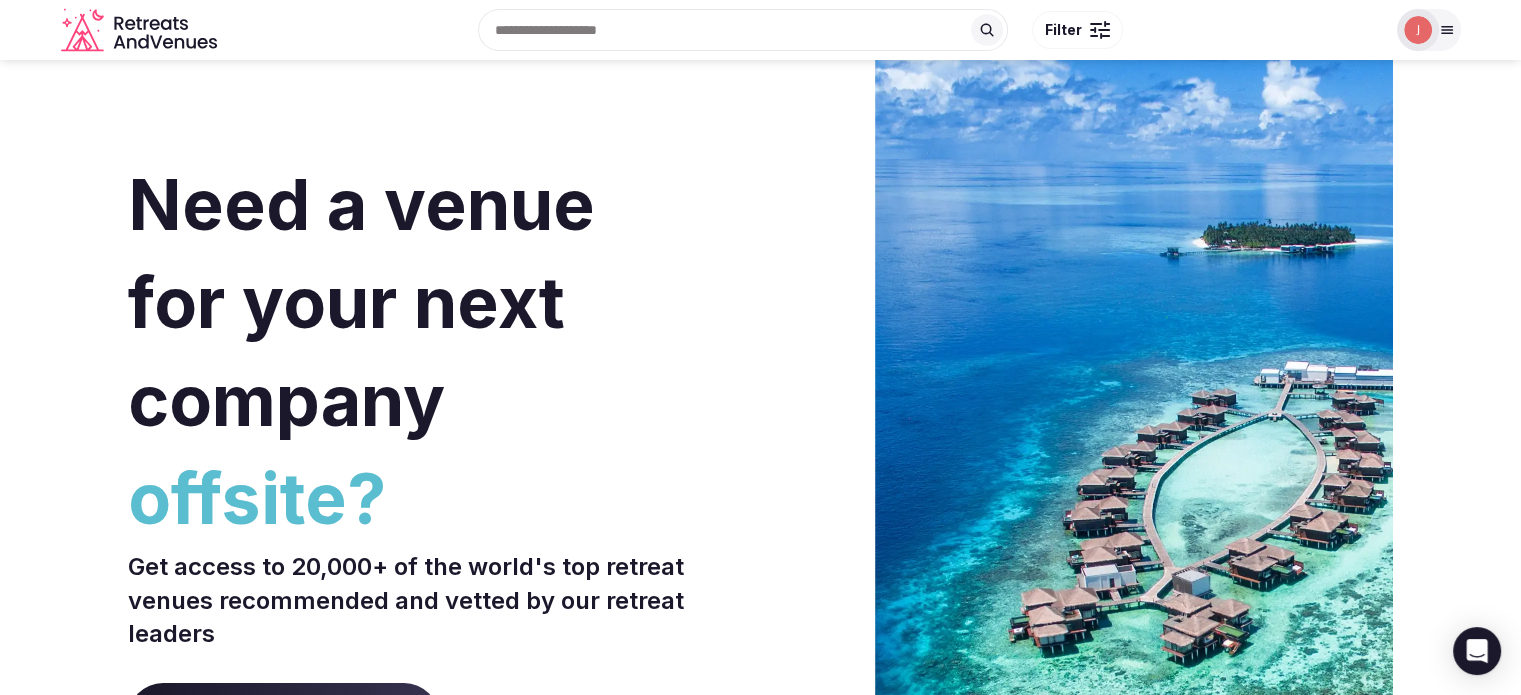 click 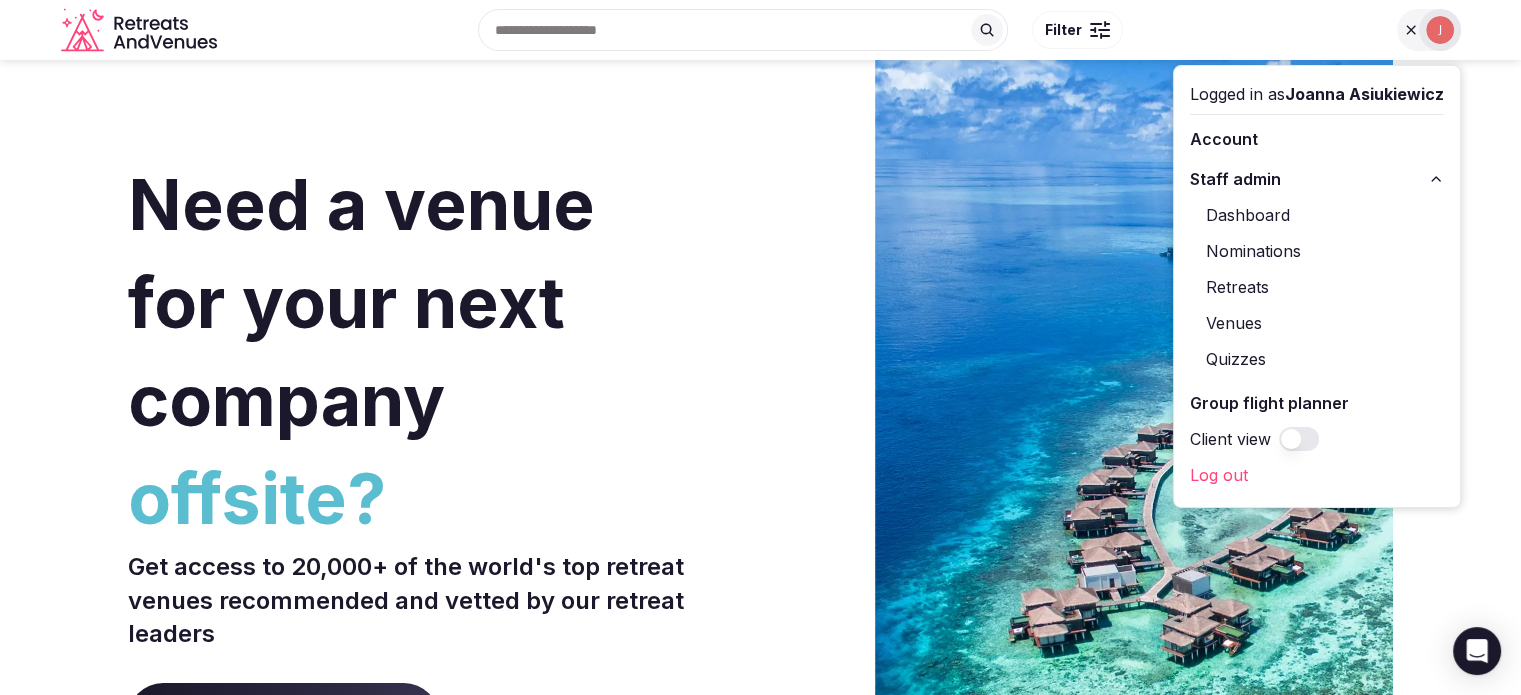 click on "Dashboard Nominations Retreats Venues Quizzes" at bounding box center [1317, 287] 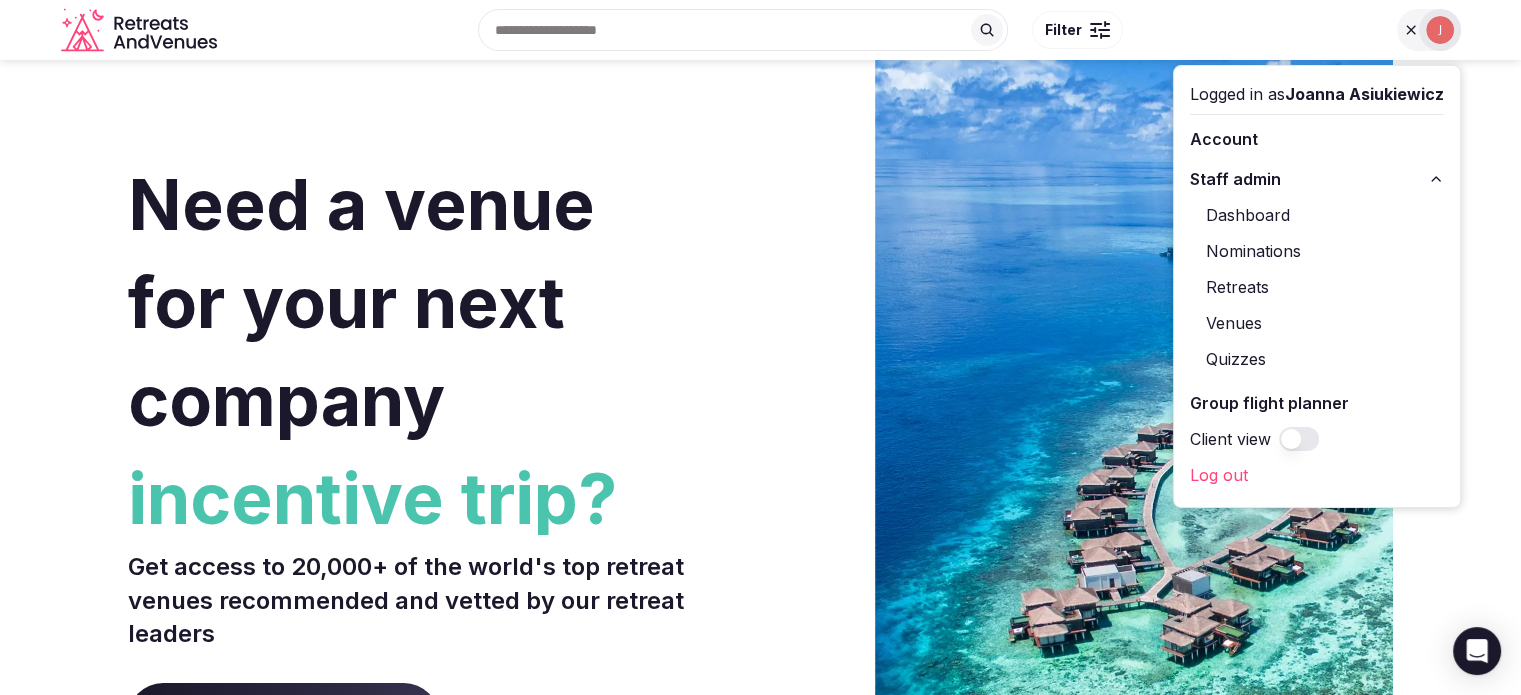 click on "Retreats" at bounding box center (1317, 287) 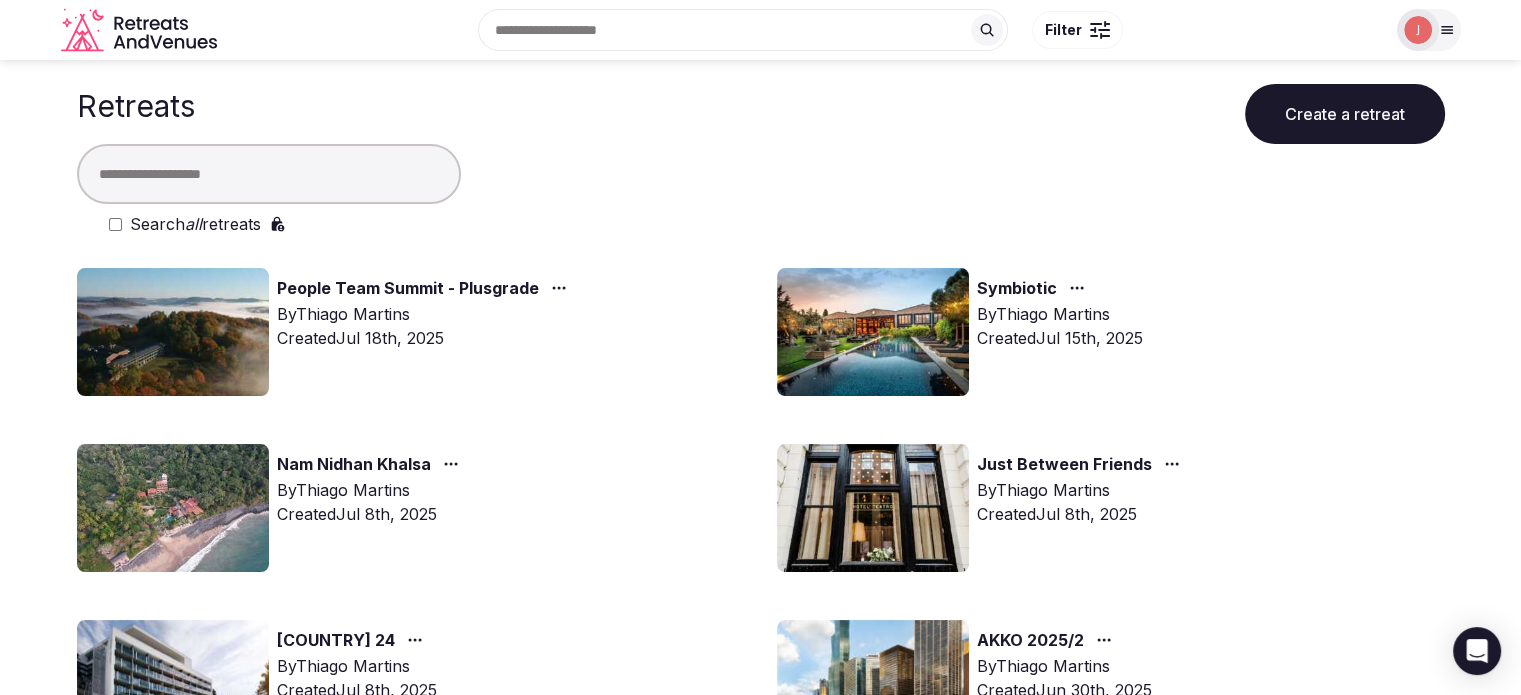 click at bounding box center (269, 174) 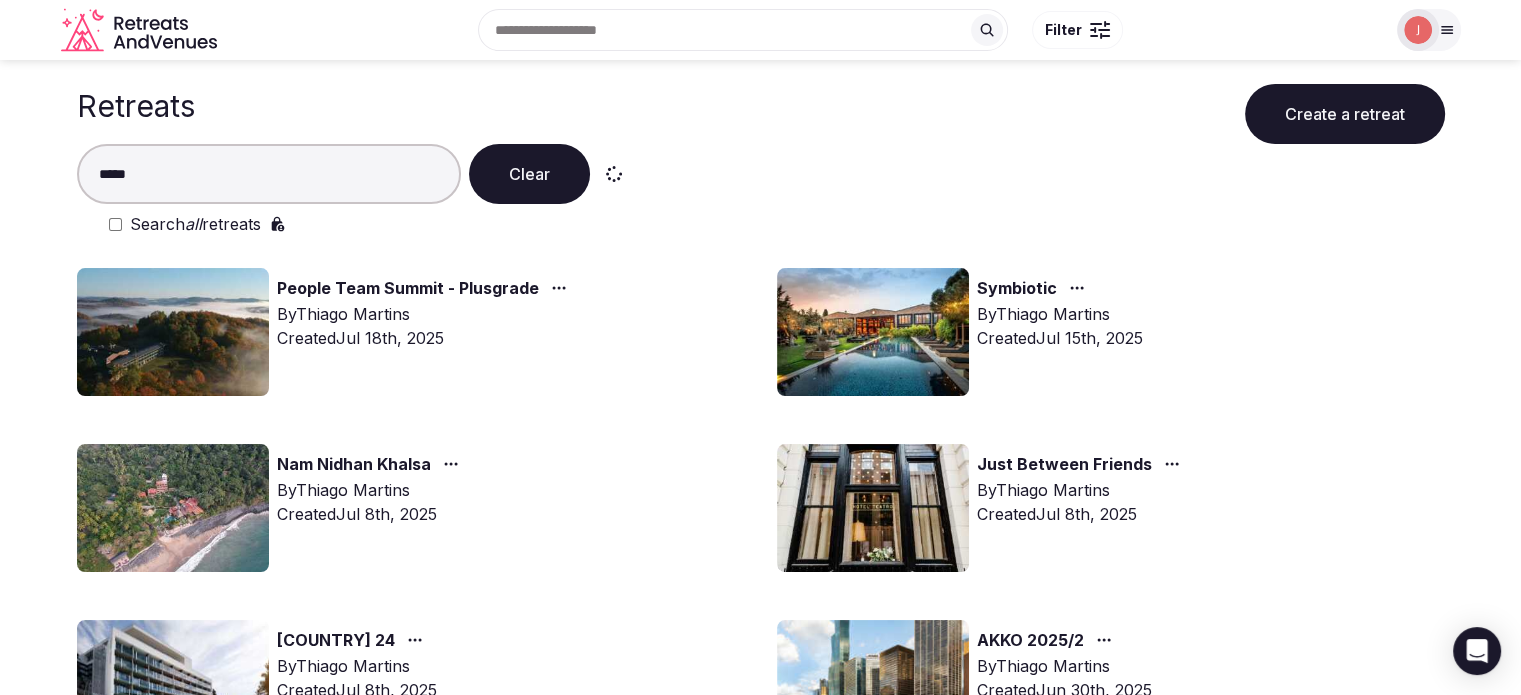 click on "Search  all  retreats" at bounding box center [195, 224] 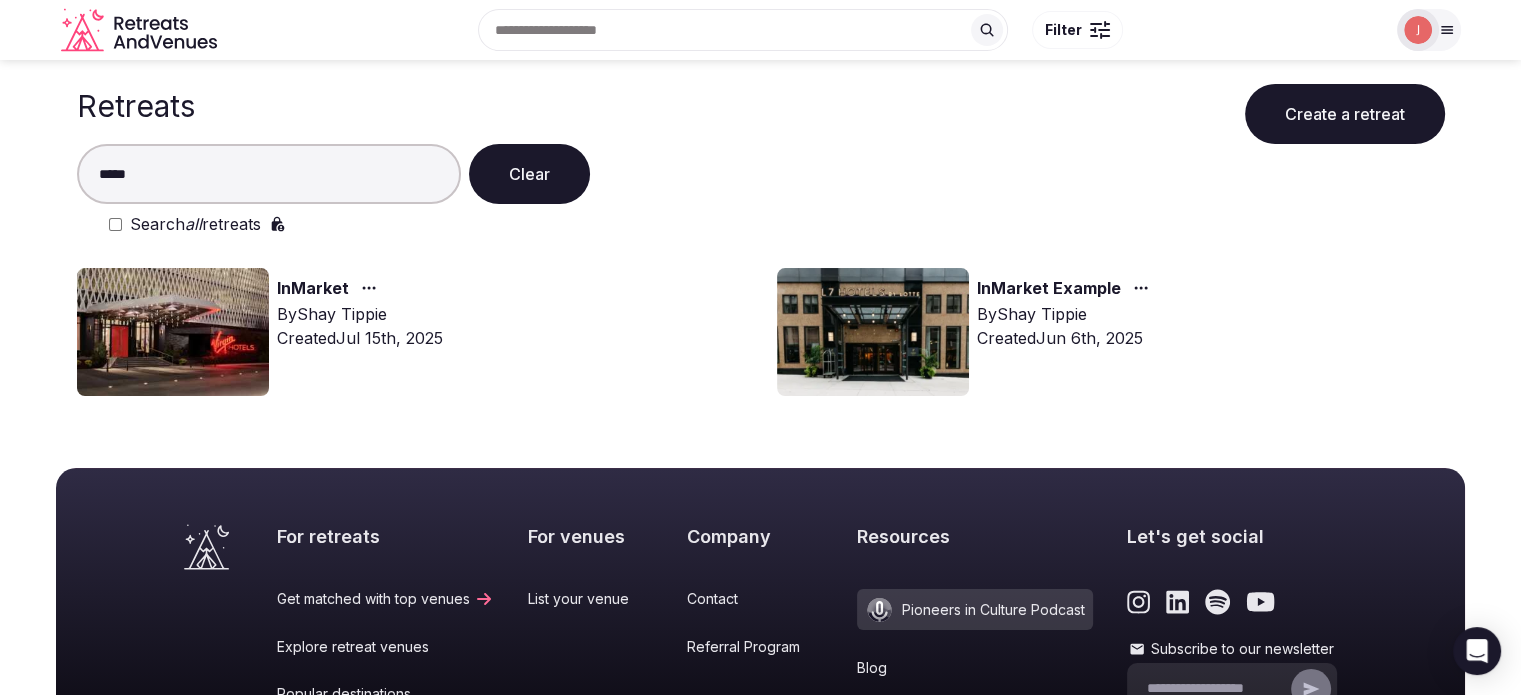 click at bounding box center [173, 332] 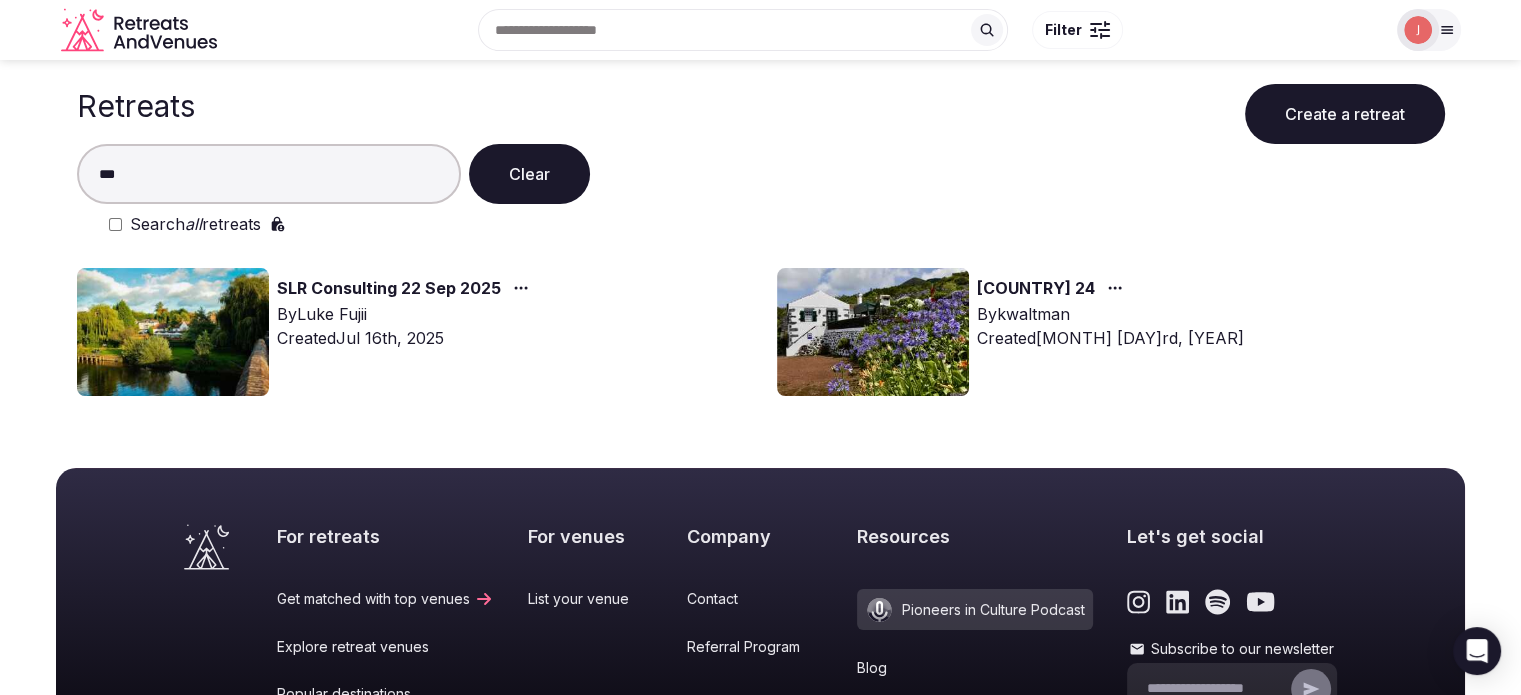click at bounding box center (173, 332) 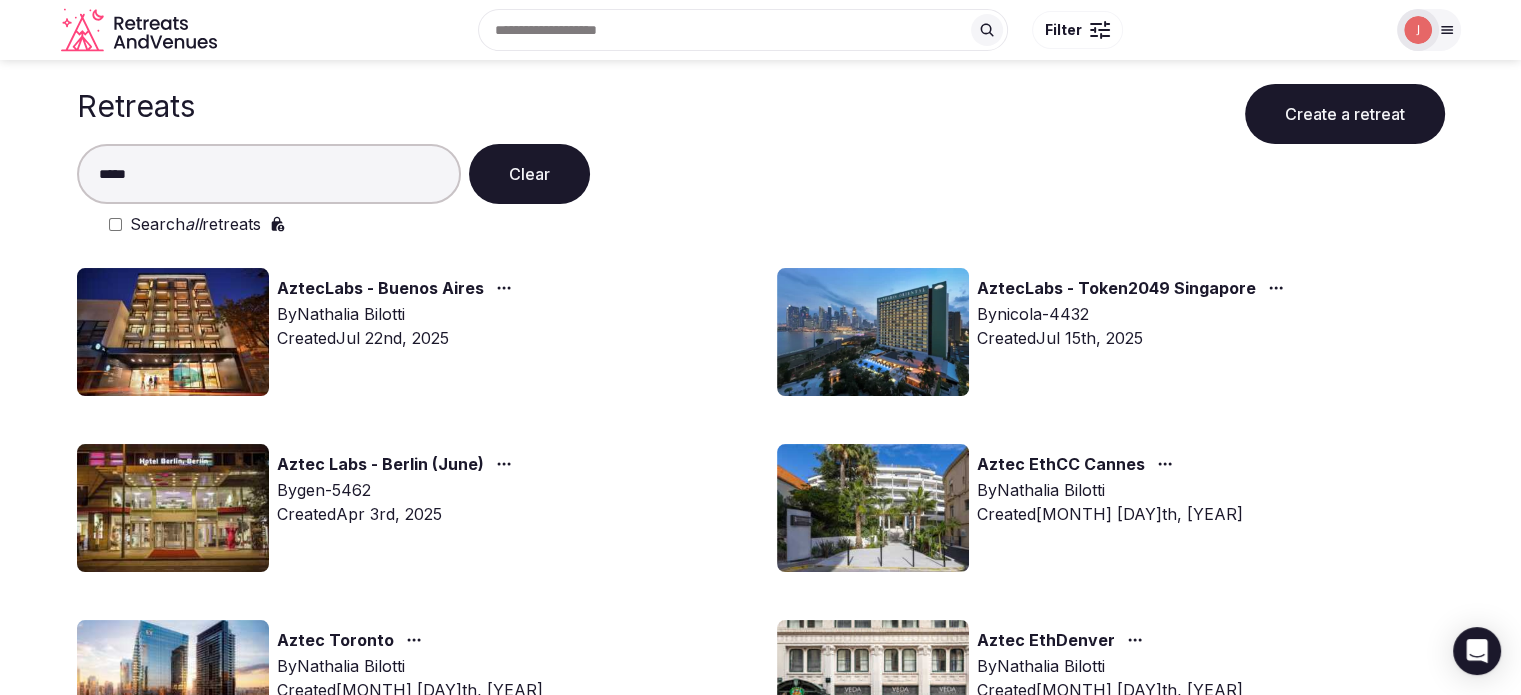 click at bounding box center [873, 332] 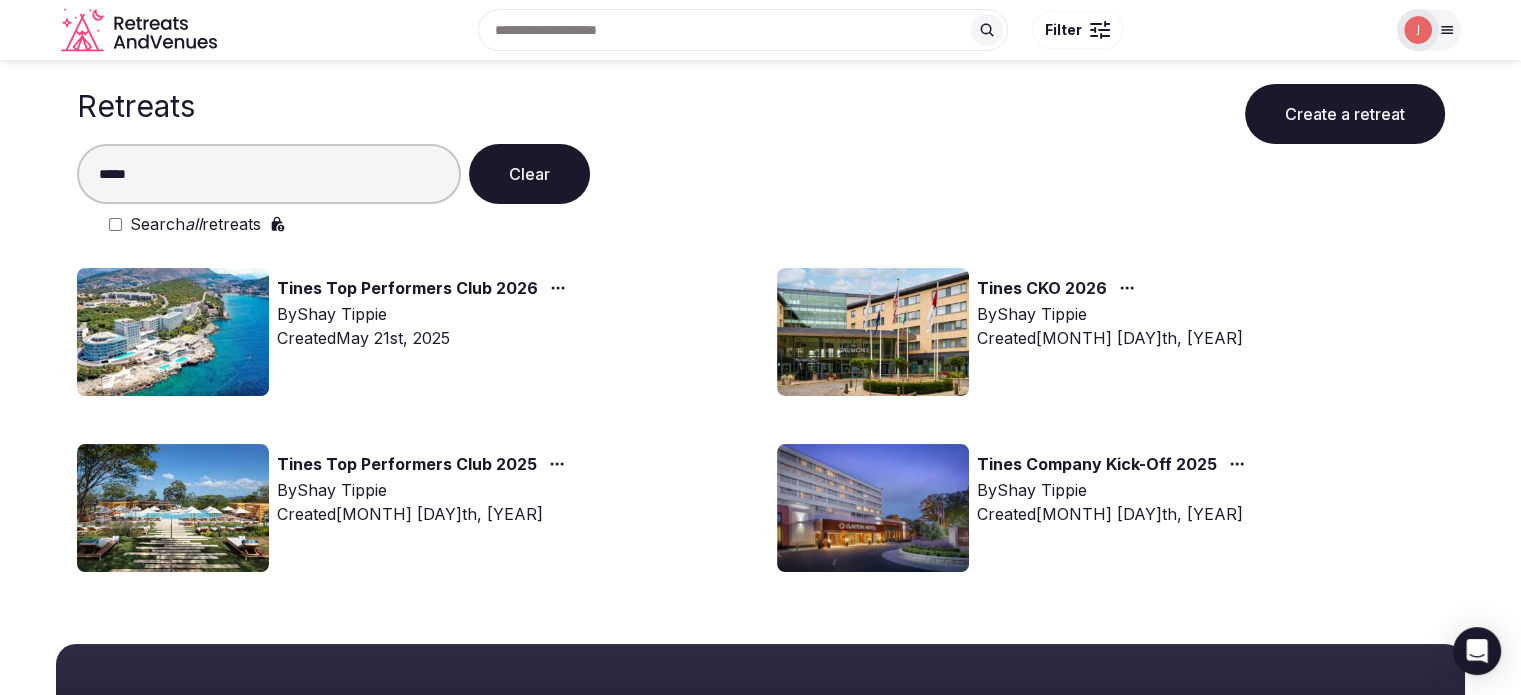 type on "*****" 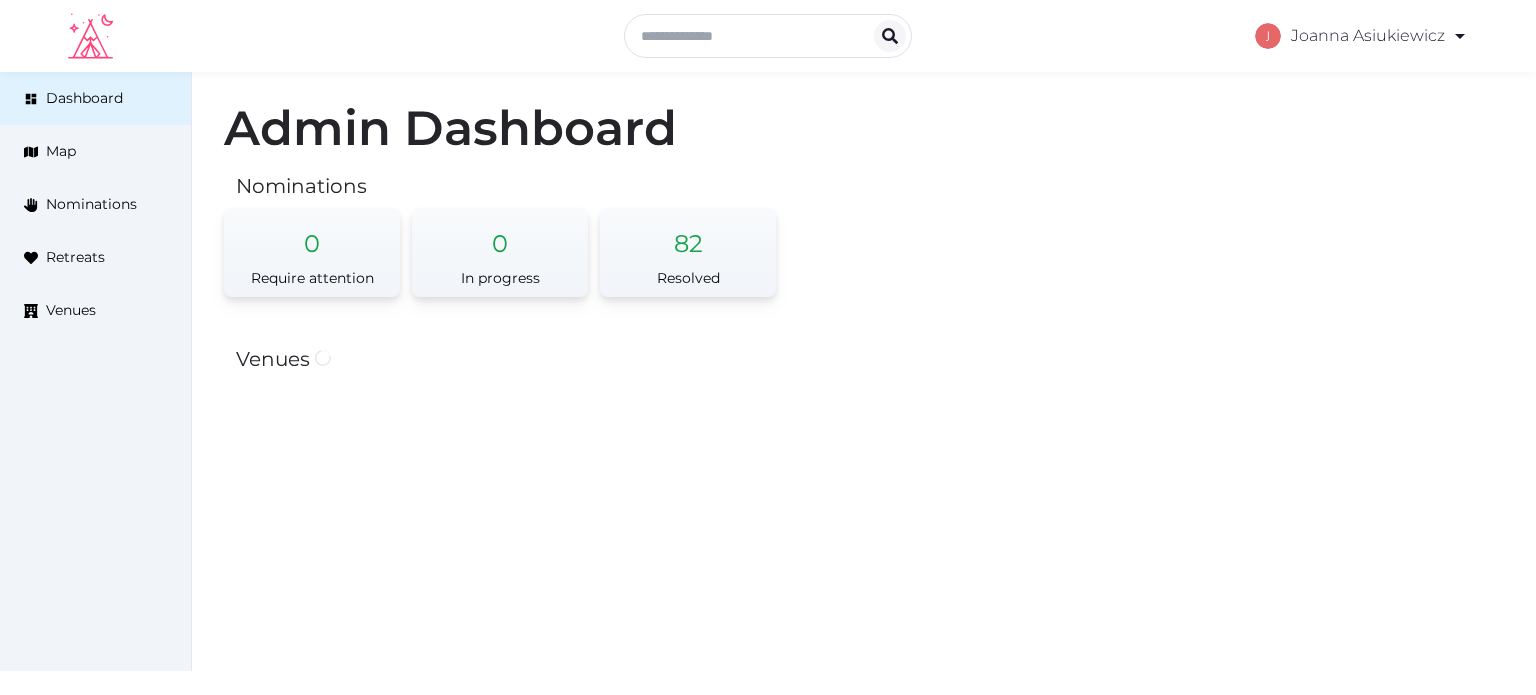 scroll, scrollTop: 0, scrollLeft: 0, axis: both 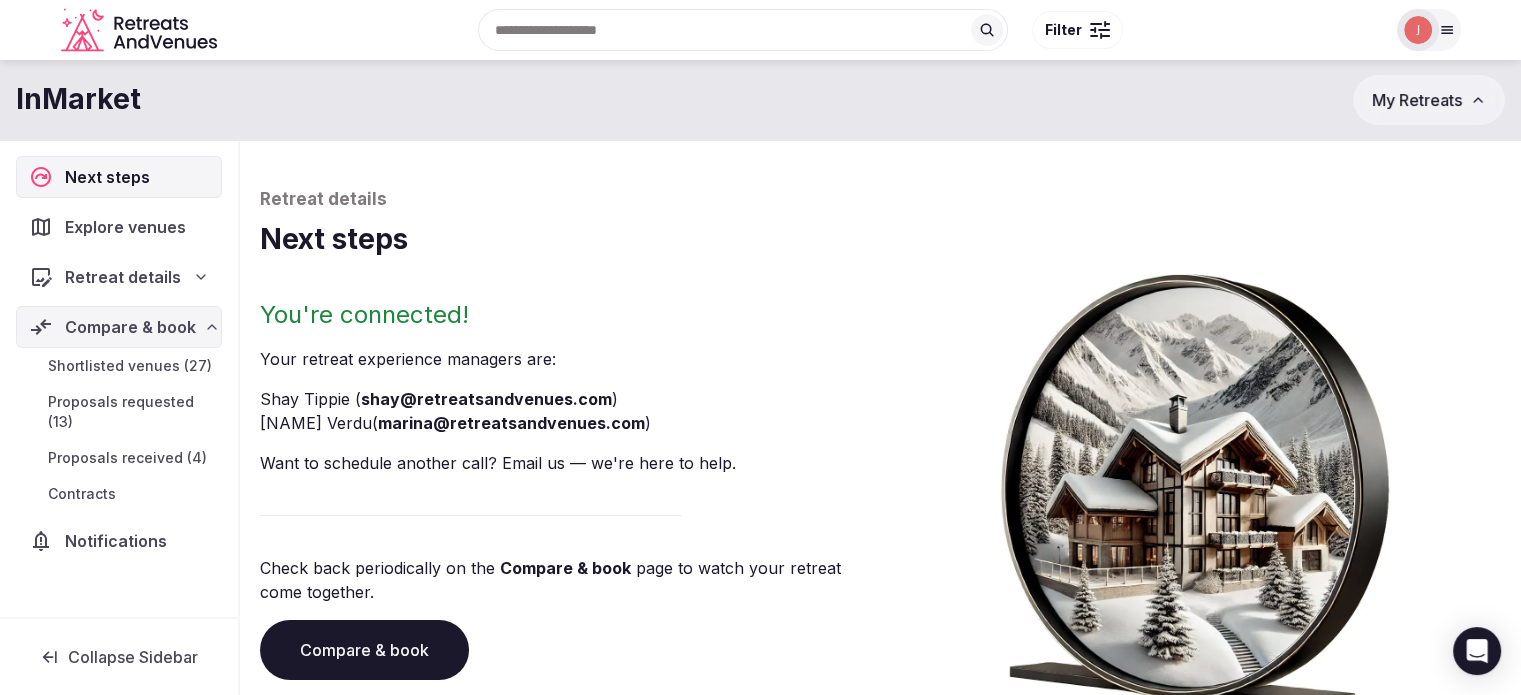 click on "Proposals received (4)" at bounding box center [127, 458] 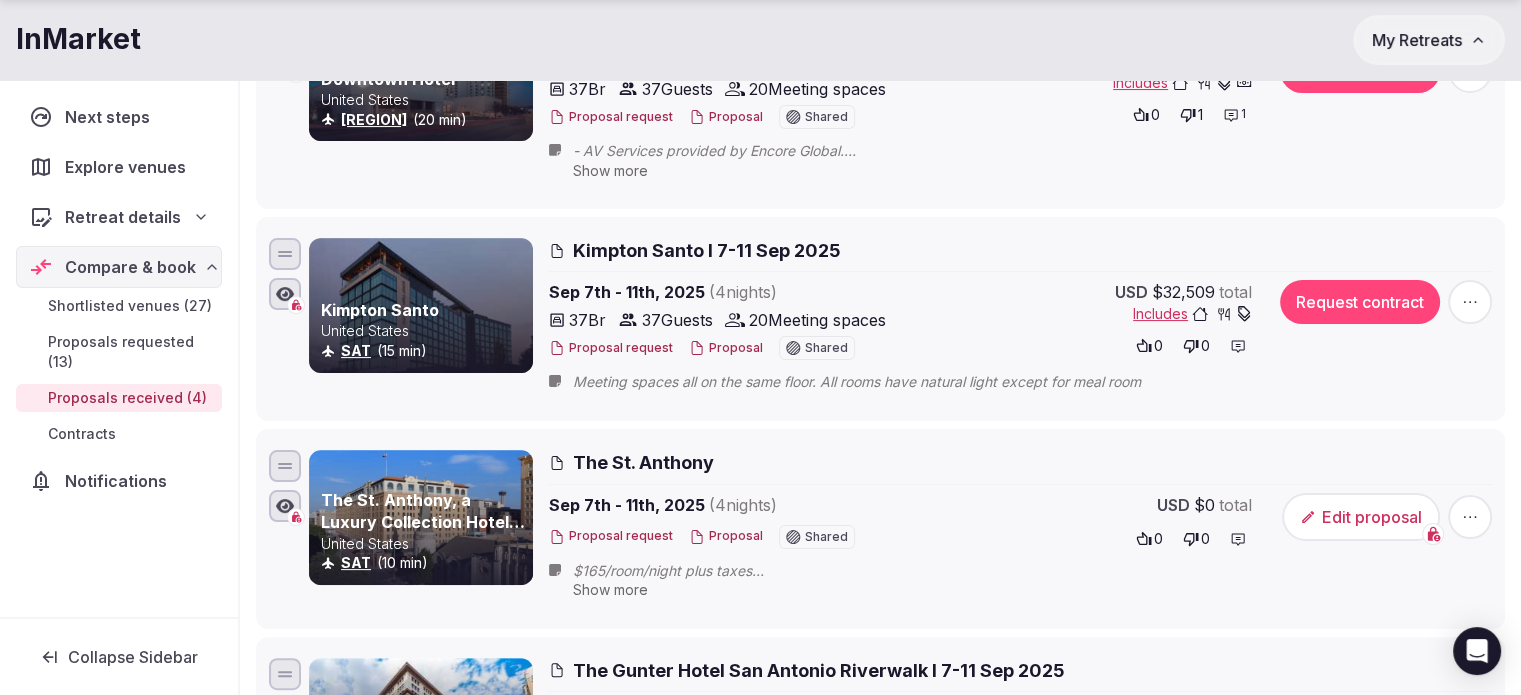 scroll, scrollTop: 400, scrollLeft: 0, axis: vertical 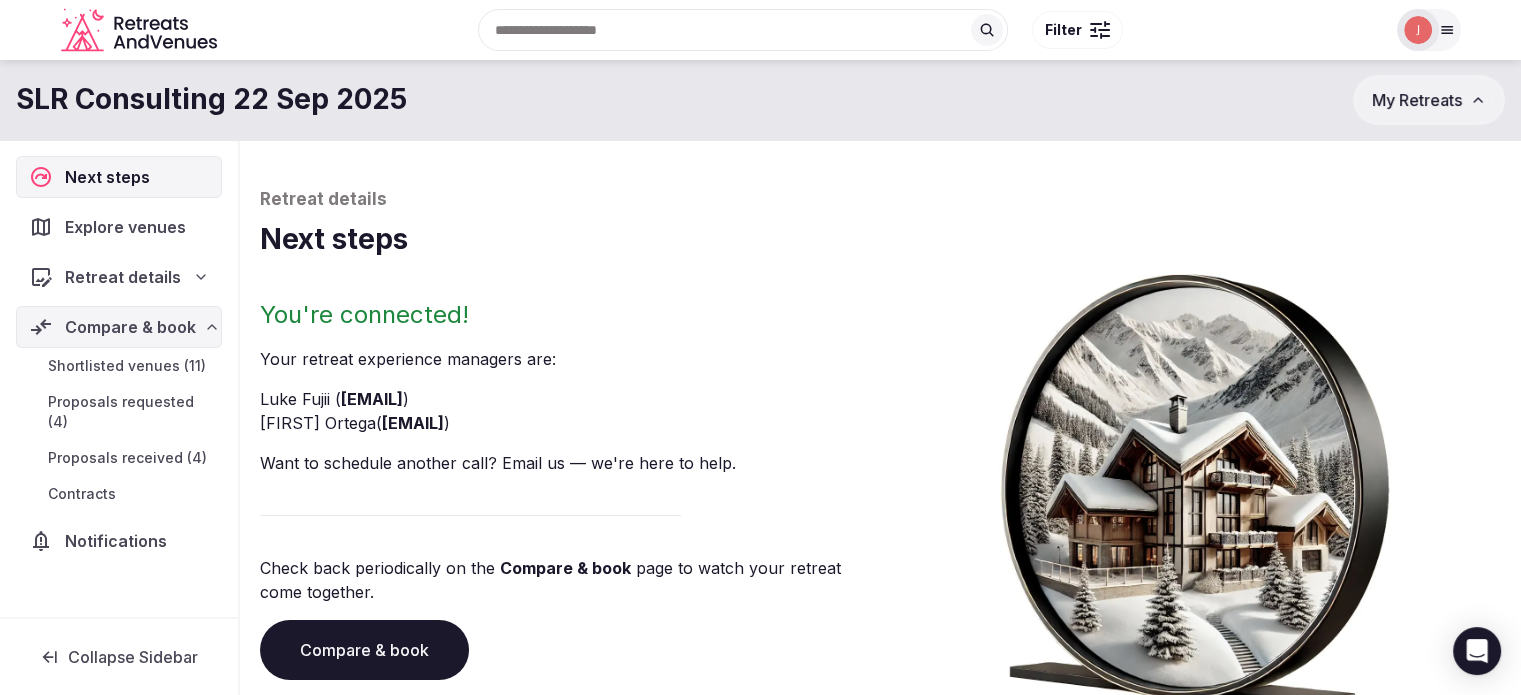 click on "Proposals received (4)" at bounding box center (127, 458) 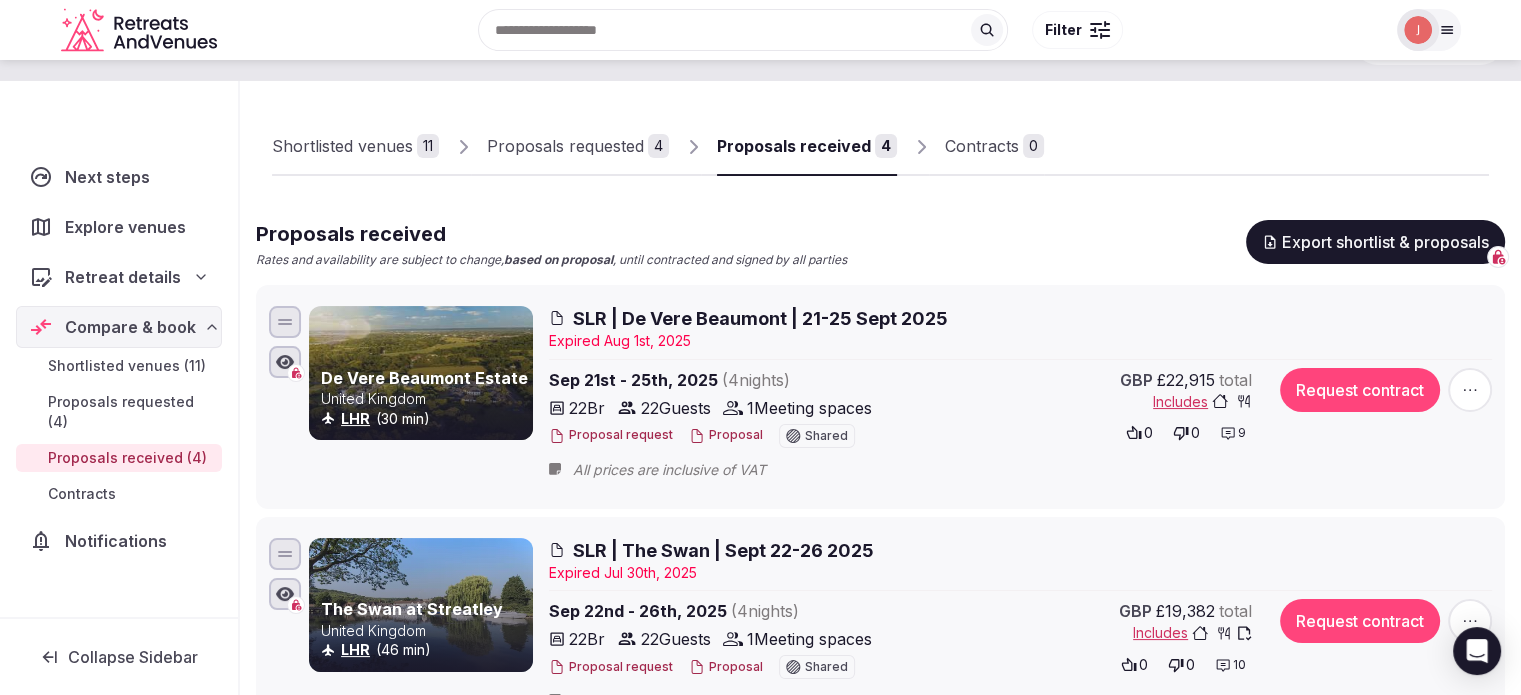 scroll, scrollTop: 200, scrollLeft: 0, axis: vertical 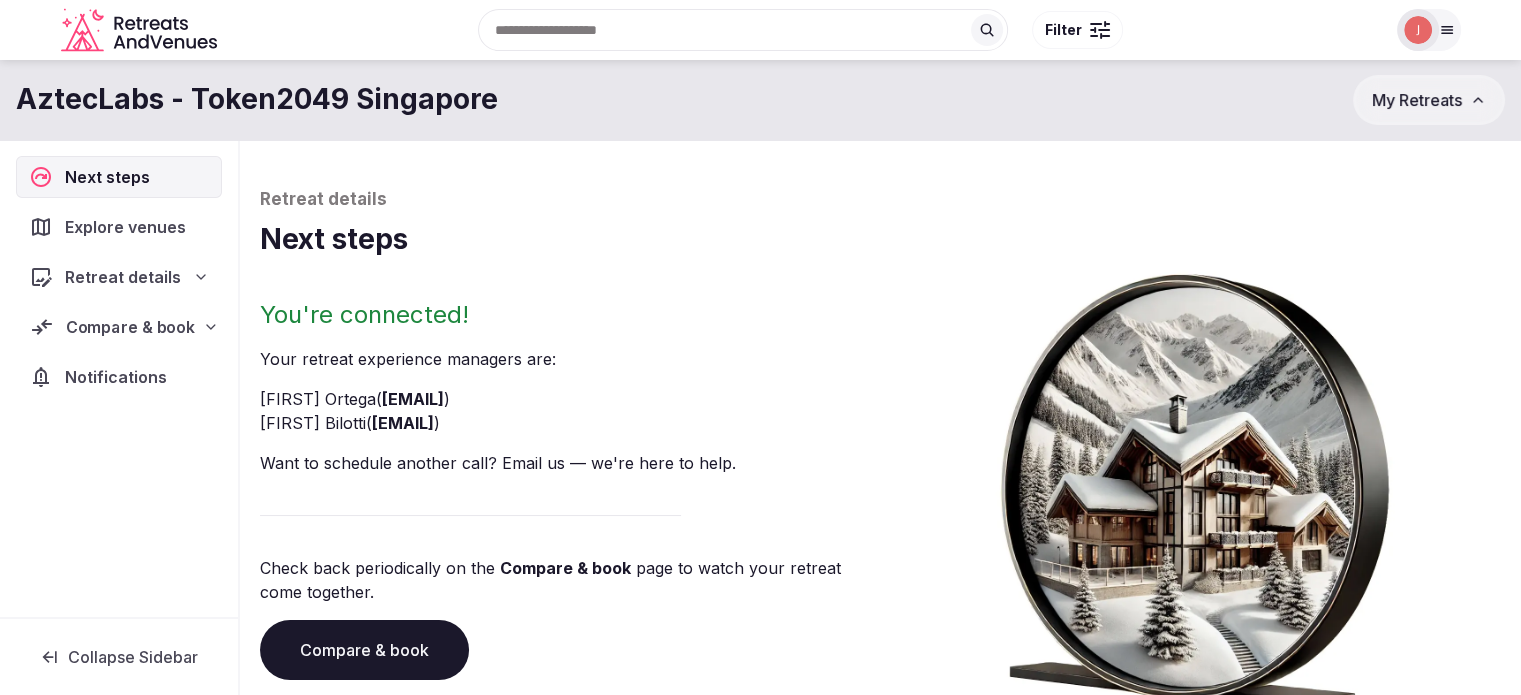 click on "Compare & book" at bounding box center [130, 327] 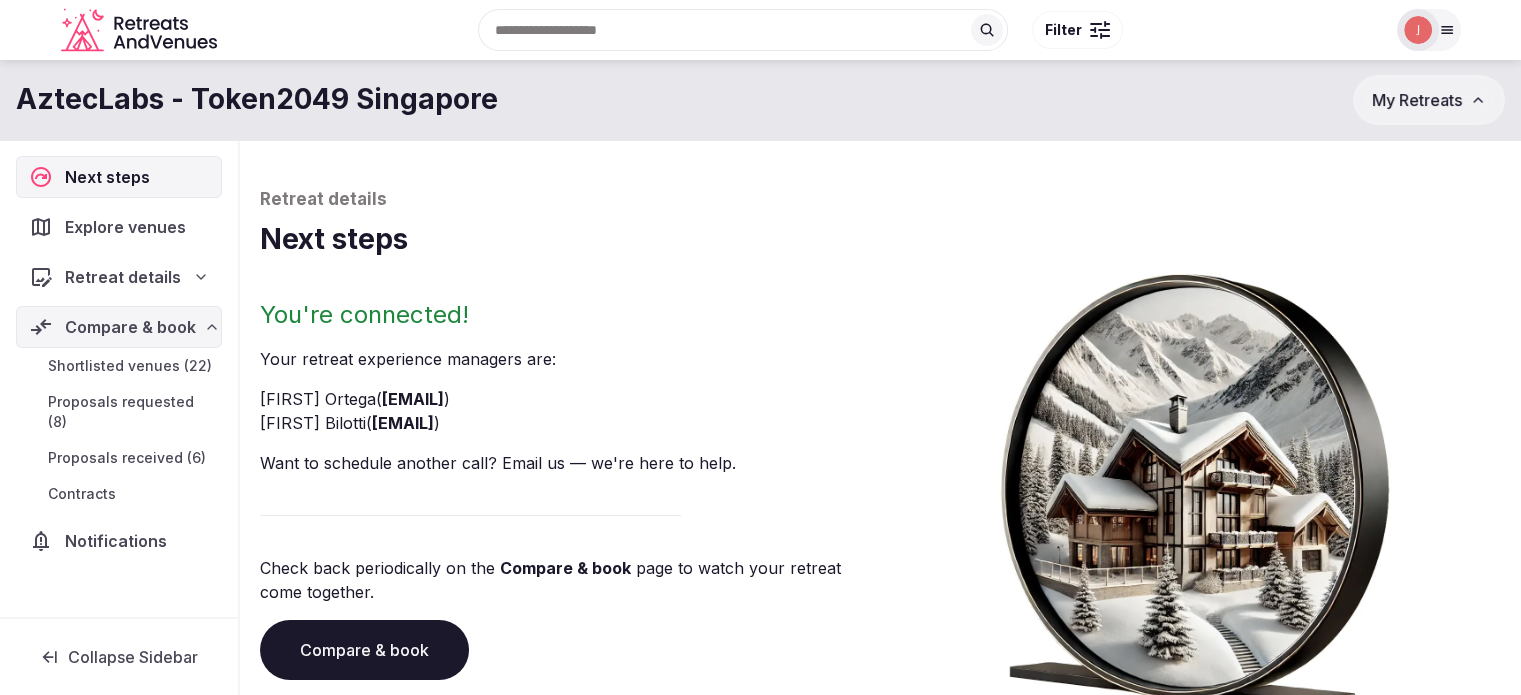 click on "Proposals received (6)" at bounding box center [127, 458] 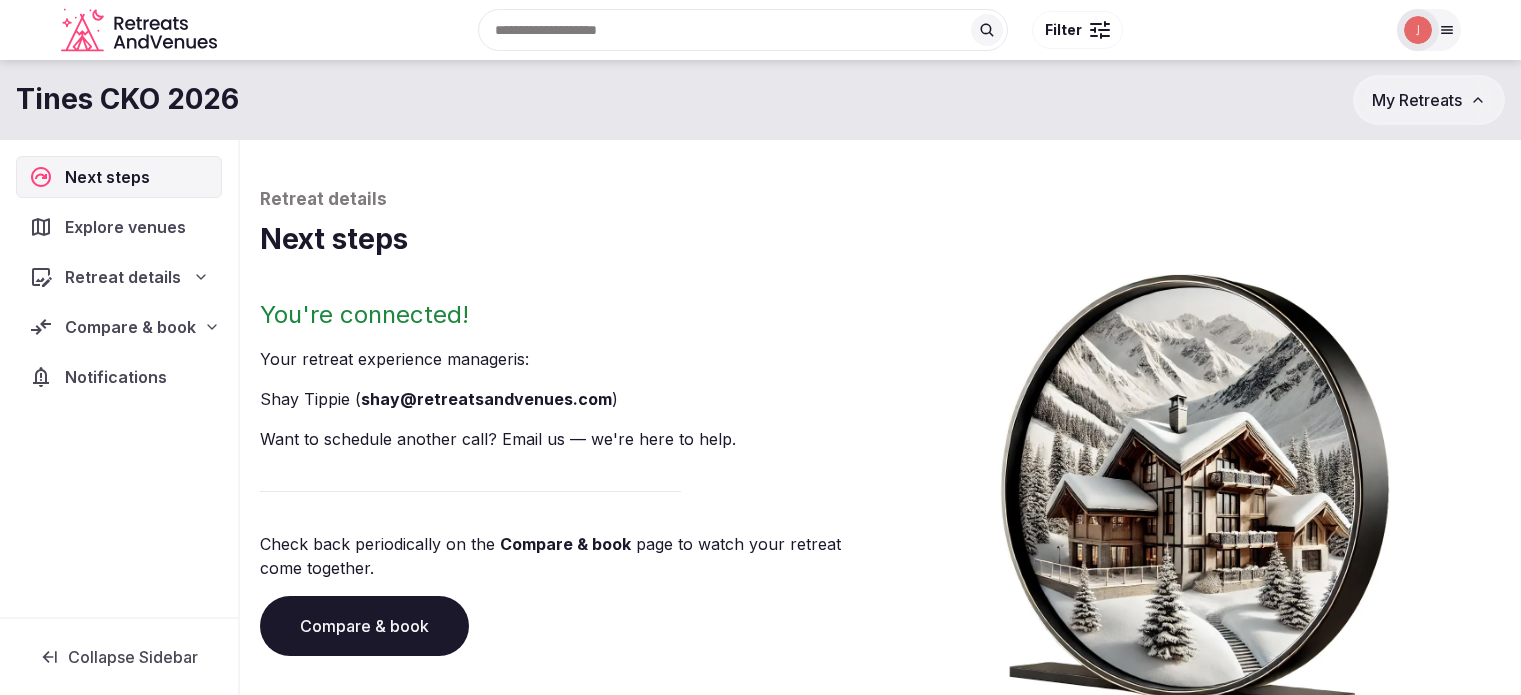 scroll, scrollTop: 0, scrollLeft: 0, axis: both 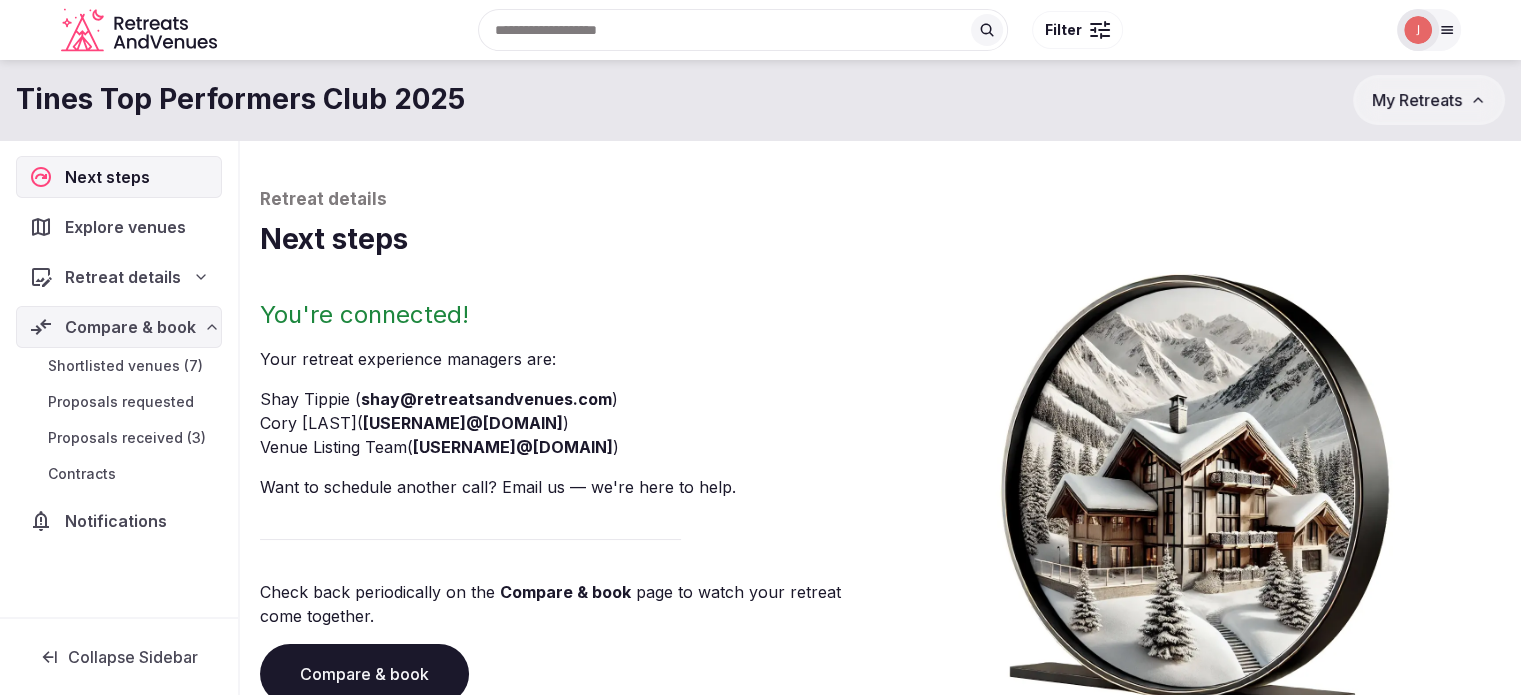 click on "Proposals received (3)" at bounding box center [119, 438] 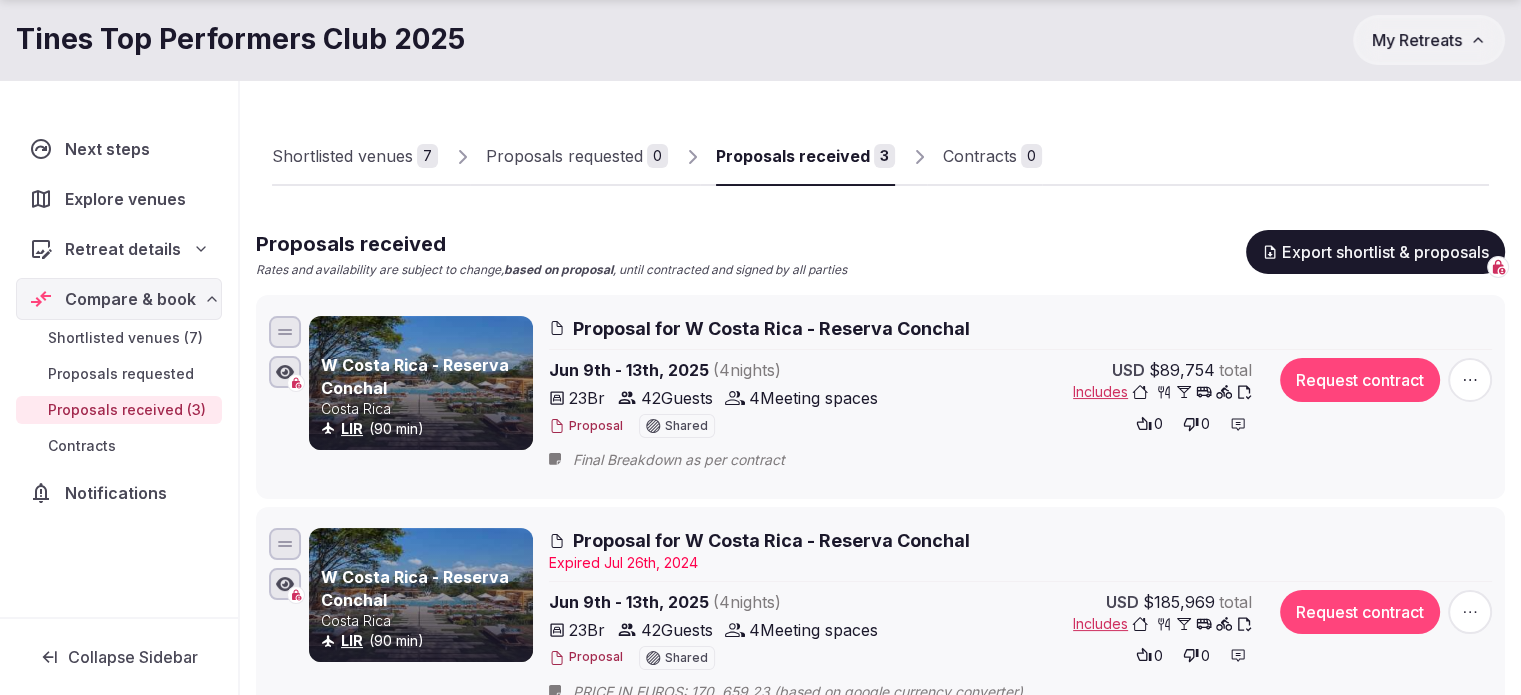 scroll, scrollTop: 400, scrollLeft: 0, axis: vertical 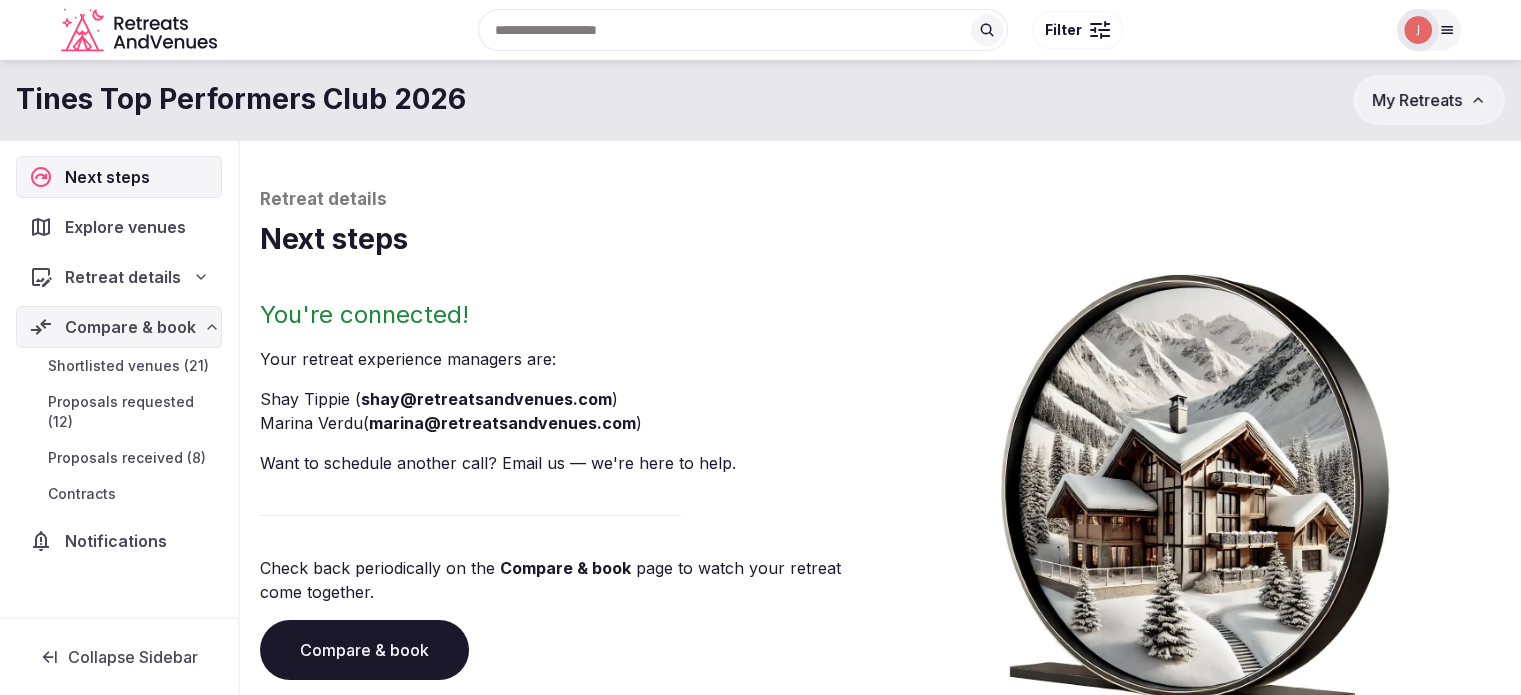 click on "Proposals received (8)" at bounding box center (127, 458) 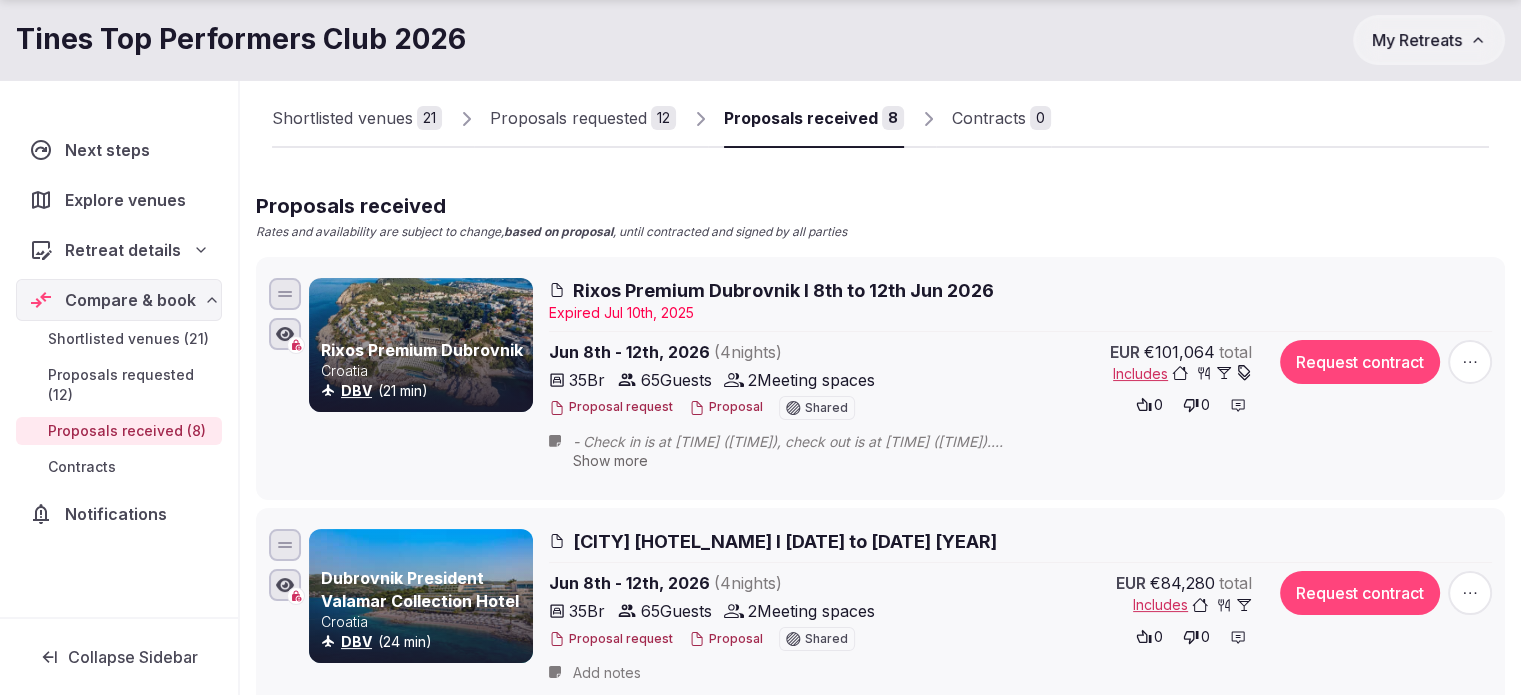 scroll, scrollTop: 300, scrollLeft: 0, axis: vertical 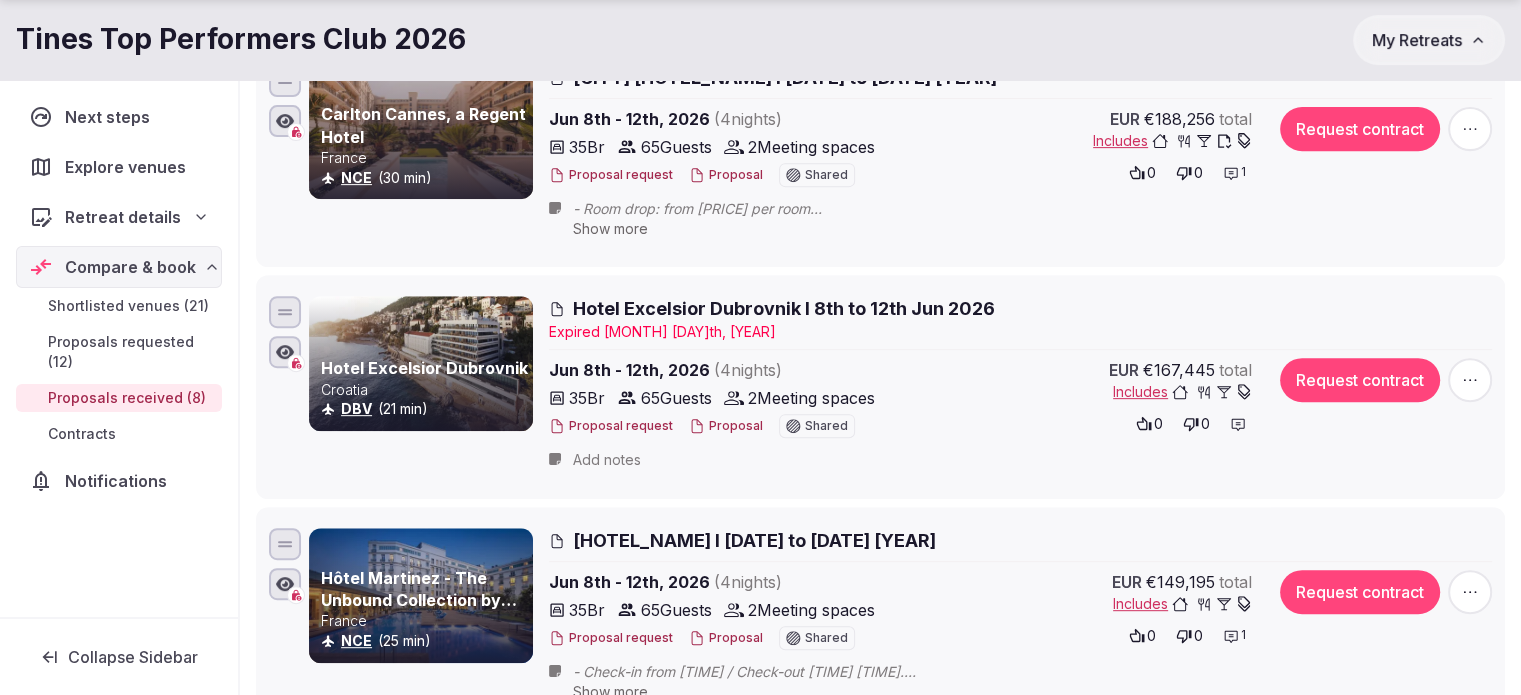 click on "Hotel Excelsior Dubrovnik I 8th to 12th Jun 2026" at bounding box center (784, 308) 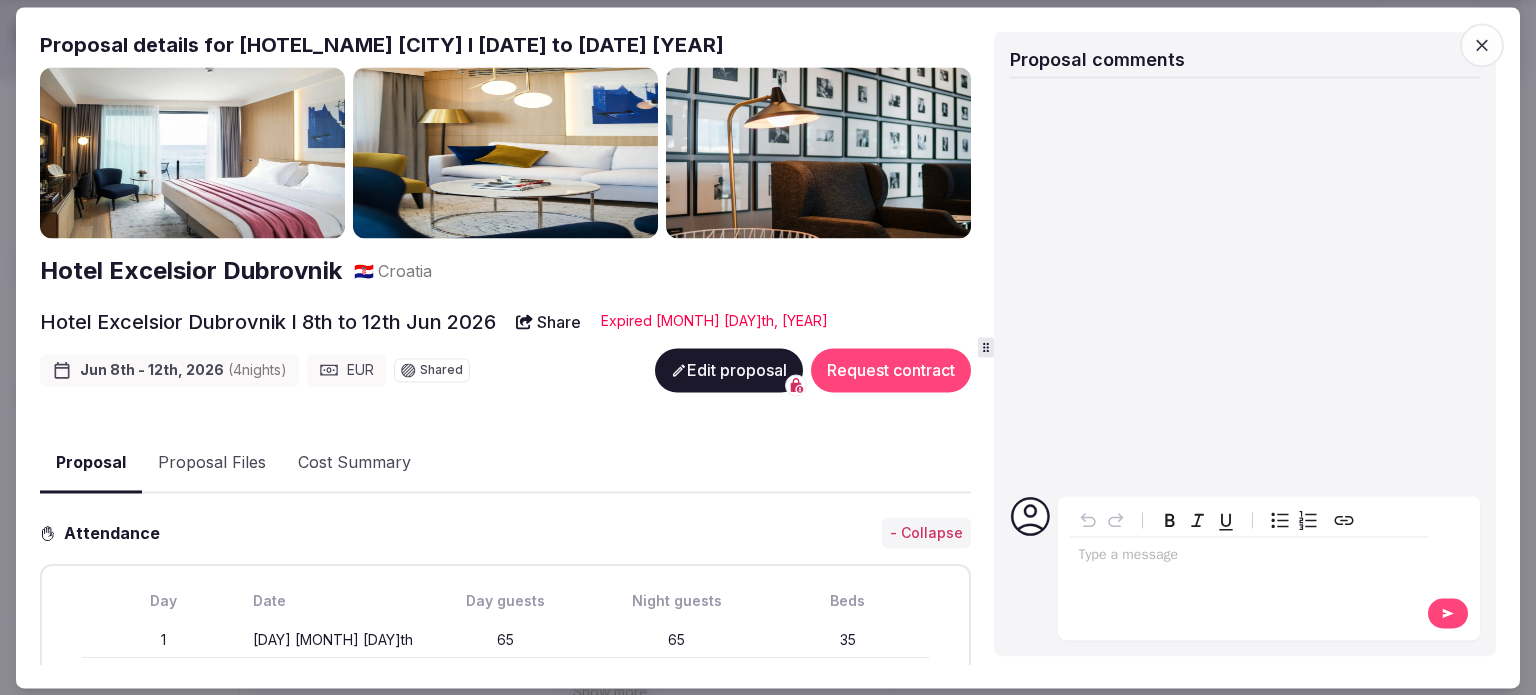 click on "Hotel Excelsior Dubrovnik" at bounding box center (191, 272) 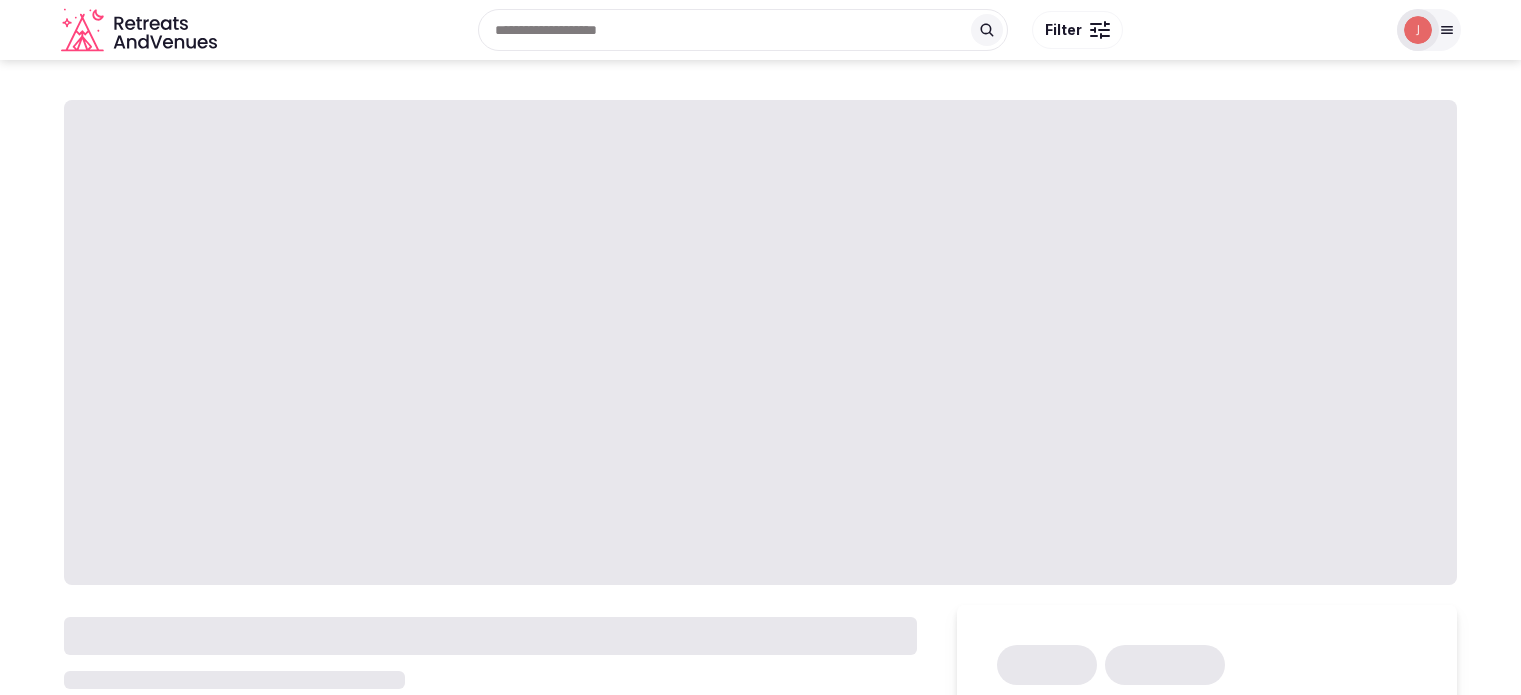 scroll, scrollTop: 0, scrollLeft: 0, axis: both 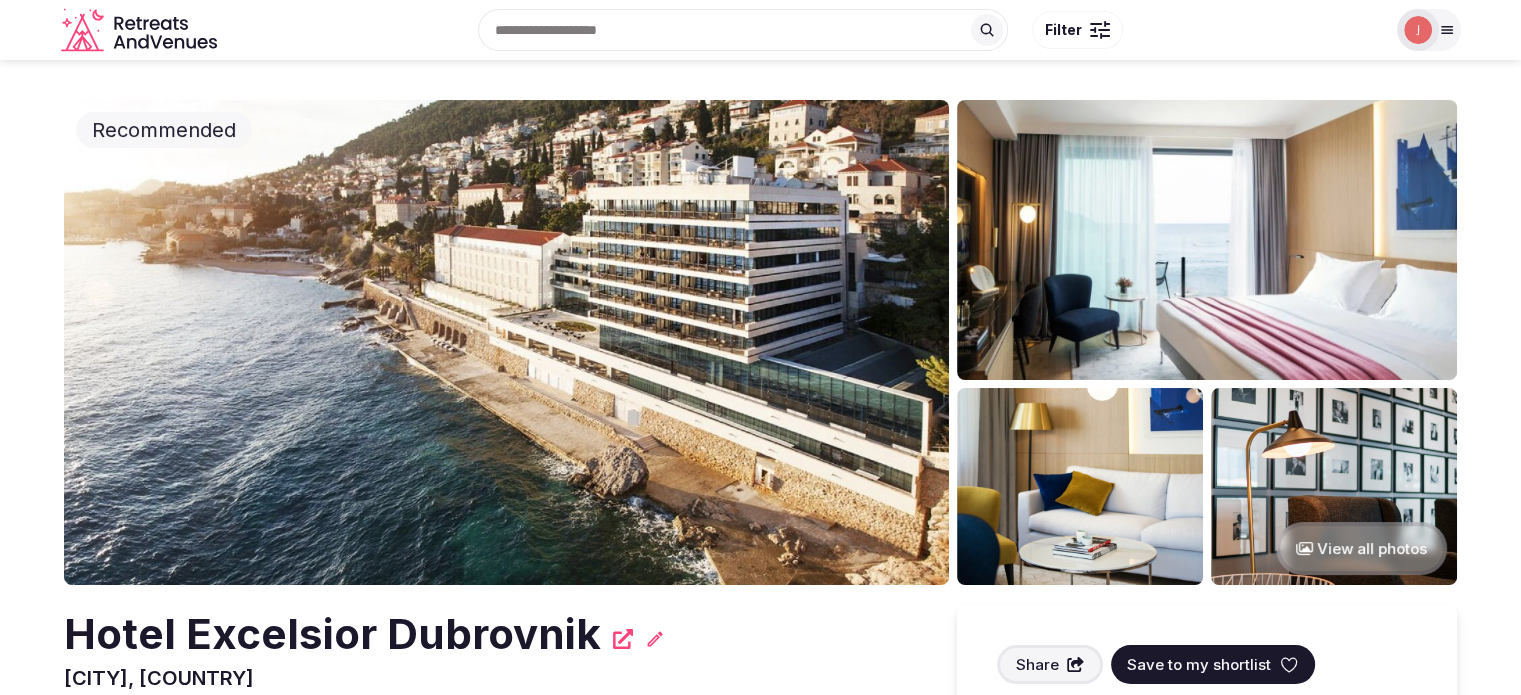click on "Hotel Excelsior Dubrovnik" at bounding box center [332, 634] 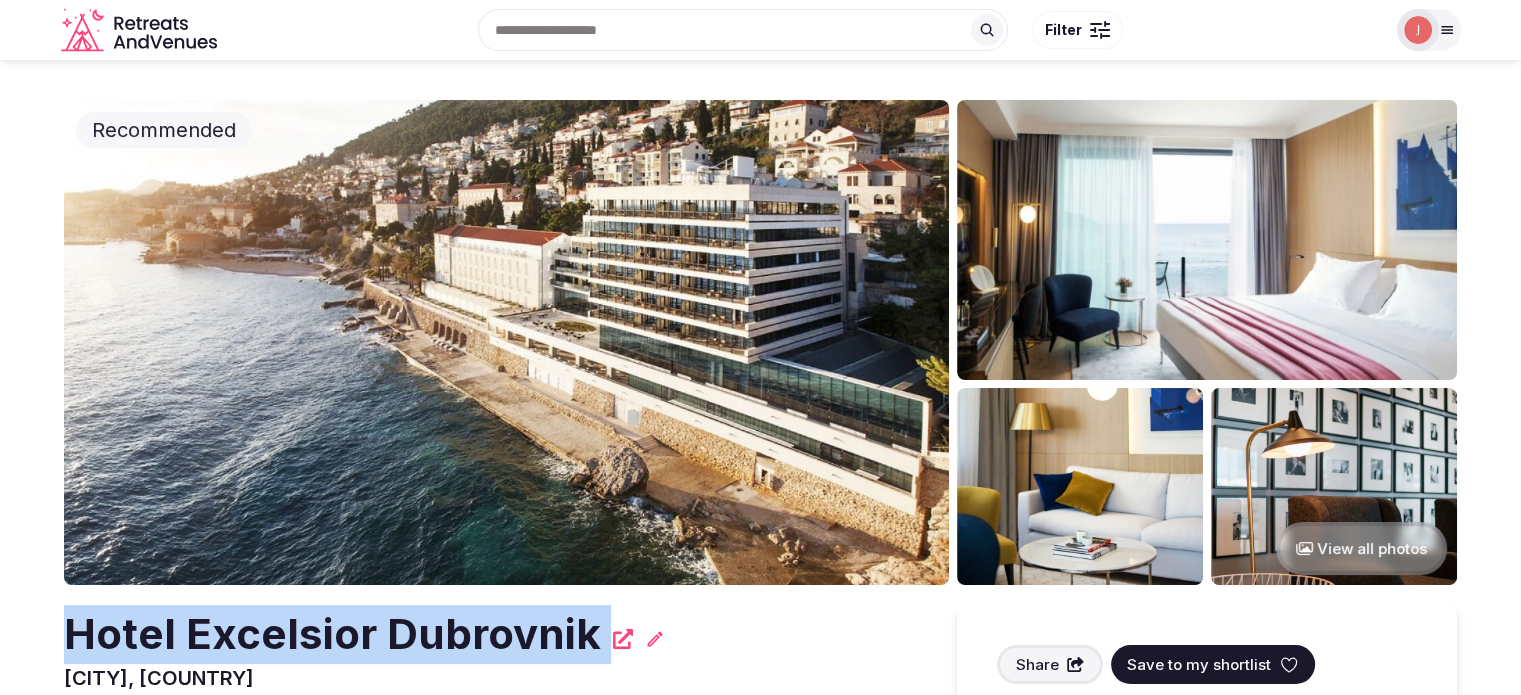 copy on "Hotel Excelsior Dubrovnik" 